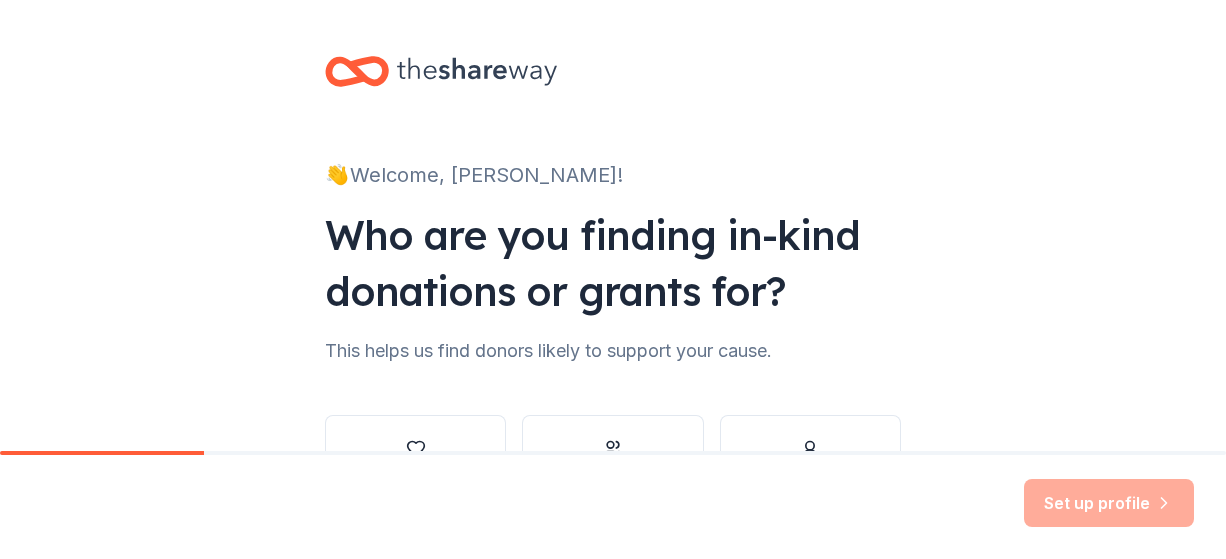 scroll, scrollTop: 0, scrollLeft: 0, axis: both 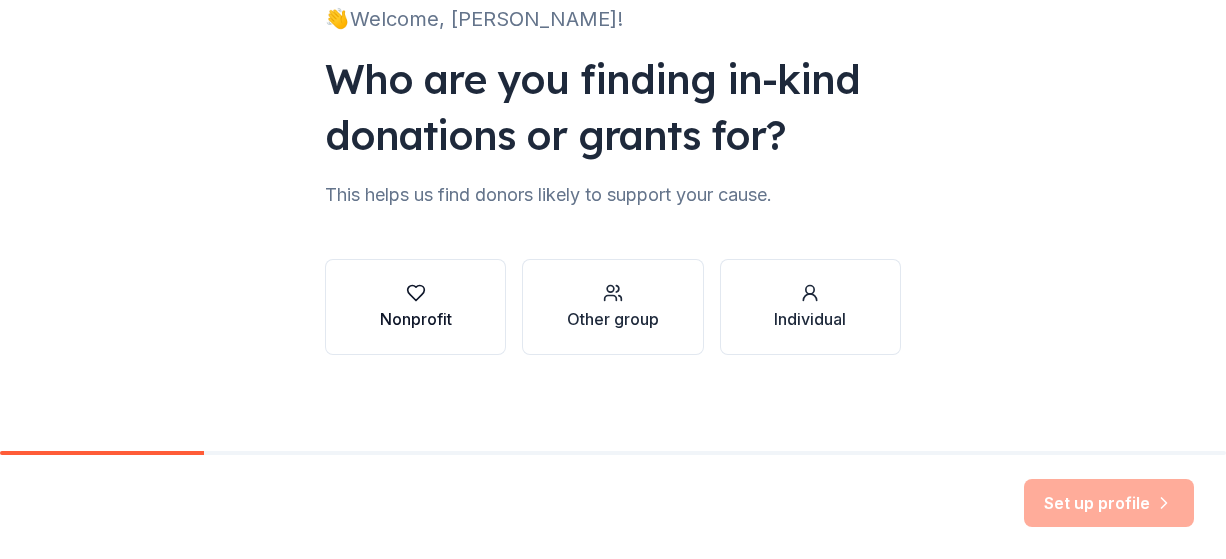 click 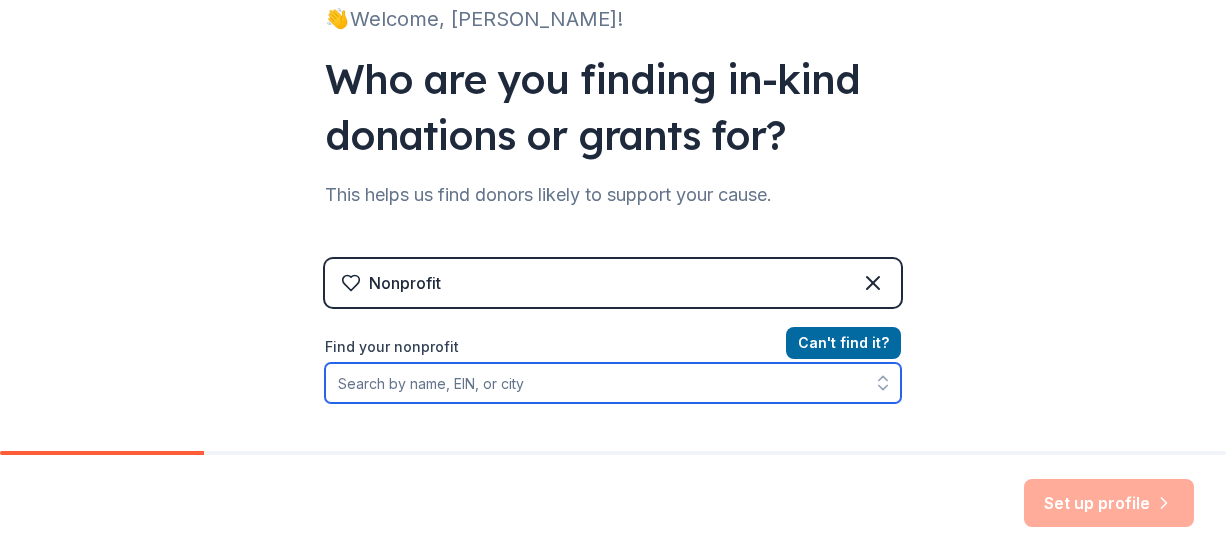 click on "Find your nonprofit" at bounding box center (613, 383) 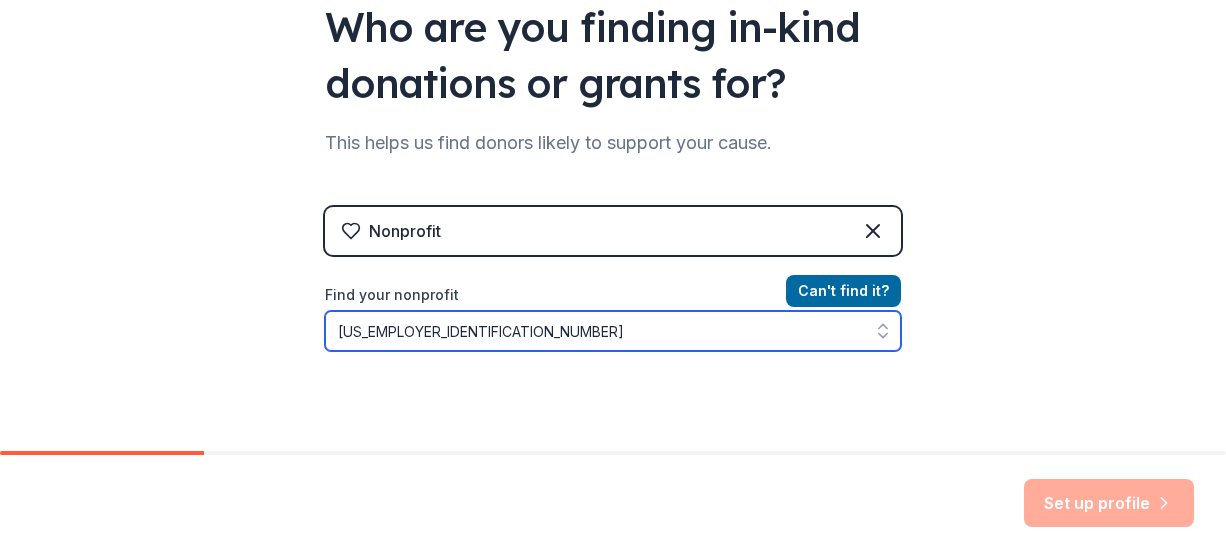 scroll, scrollTop: 308, scrollLeft: 0, axis: vertical 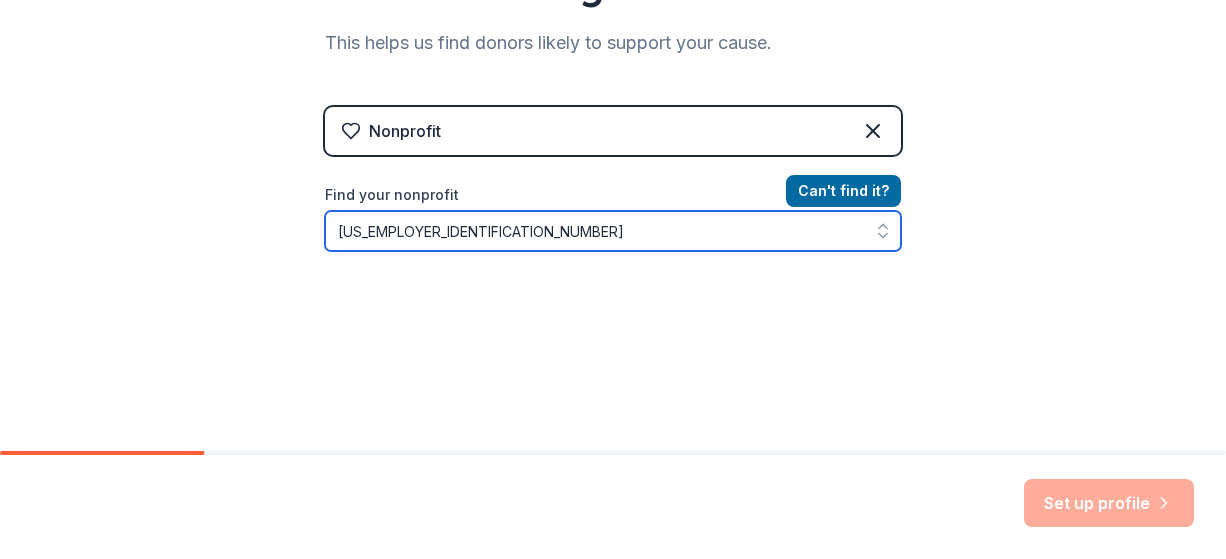 click on "[US_EMPLOYER_IDENTIFICATION_NUMBER]" at bounding box center (613, 231) 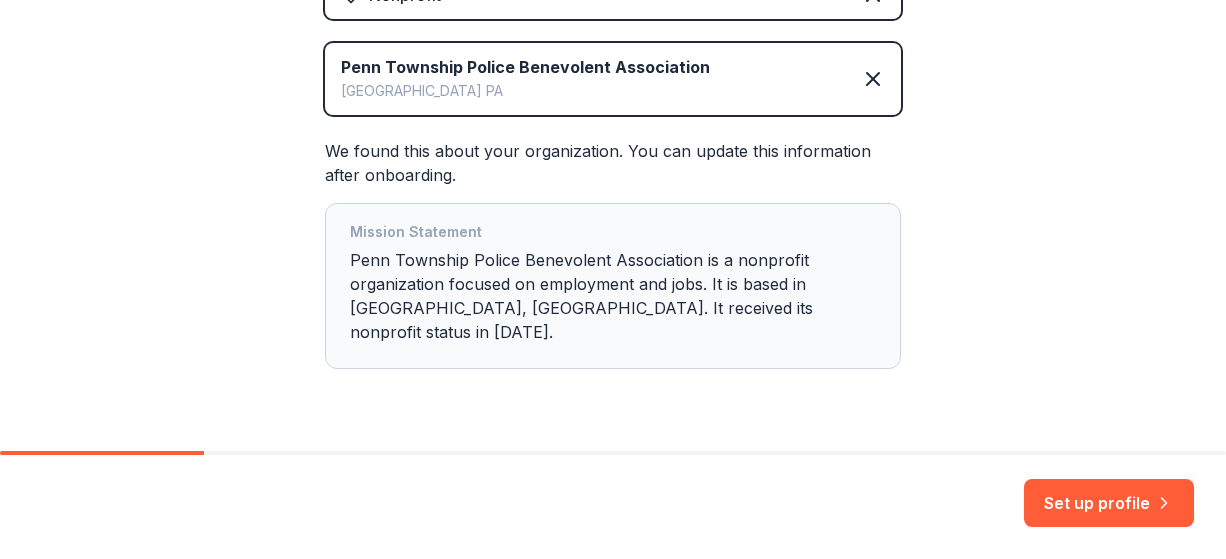 scroll, scrollTop: 473, scrollLeft: 0, axis: vertical 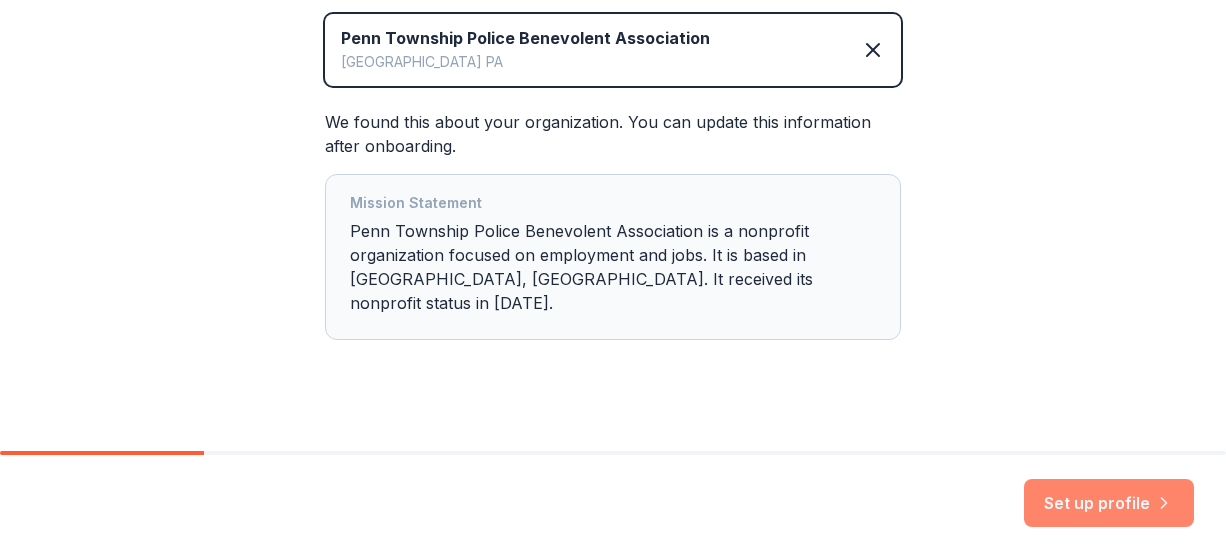 click on "Set up profile" at bounding box center [1109, 503] 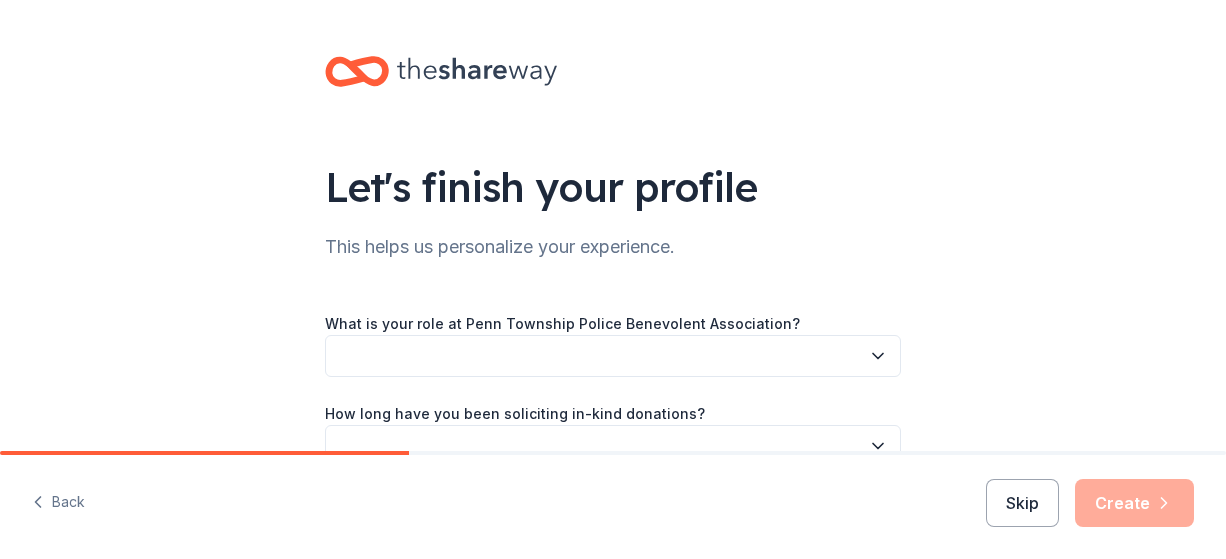 click at bounding box center [613, 356] 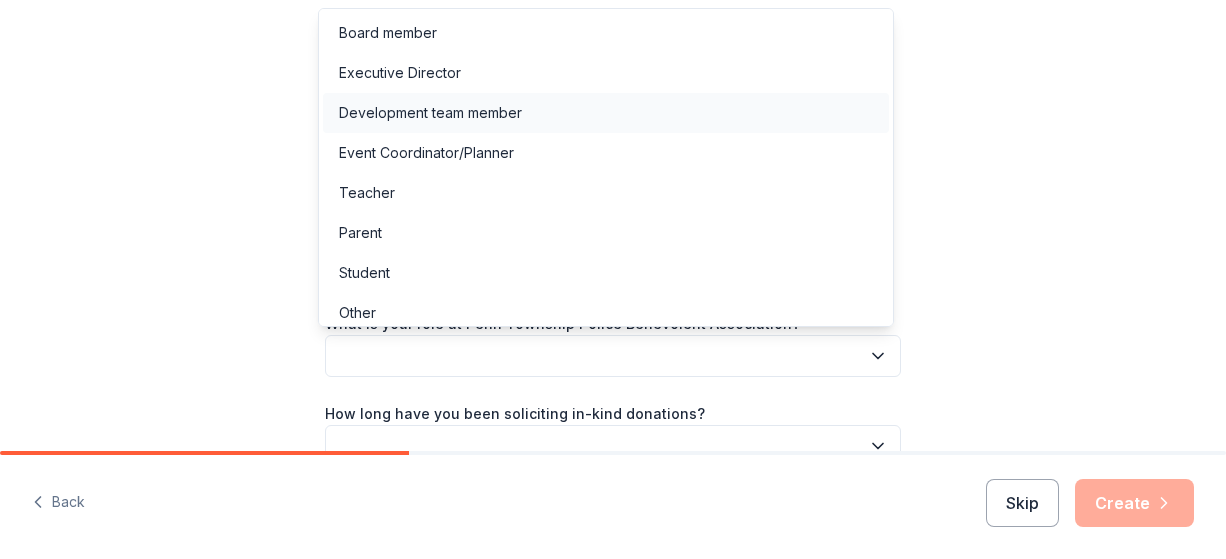 click on "Development team member" at bounding box center (430, 113) 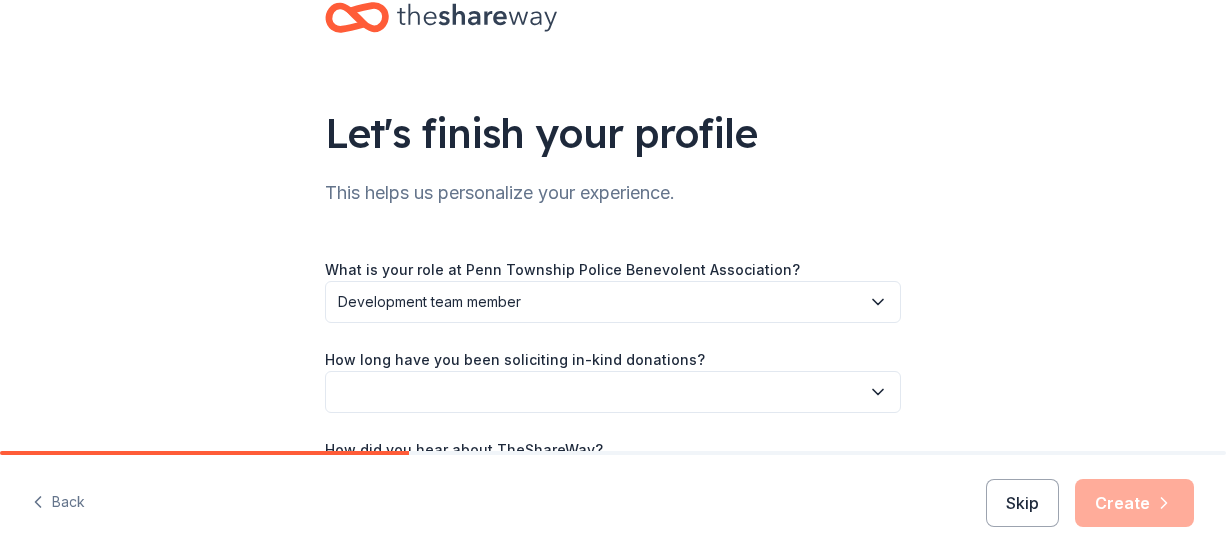 scroll, scrollTop: 100, scrollLeft: 0, axis: vertical 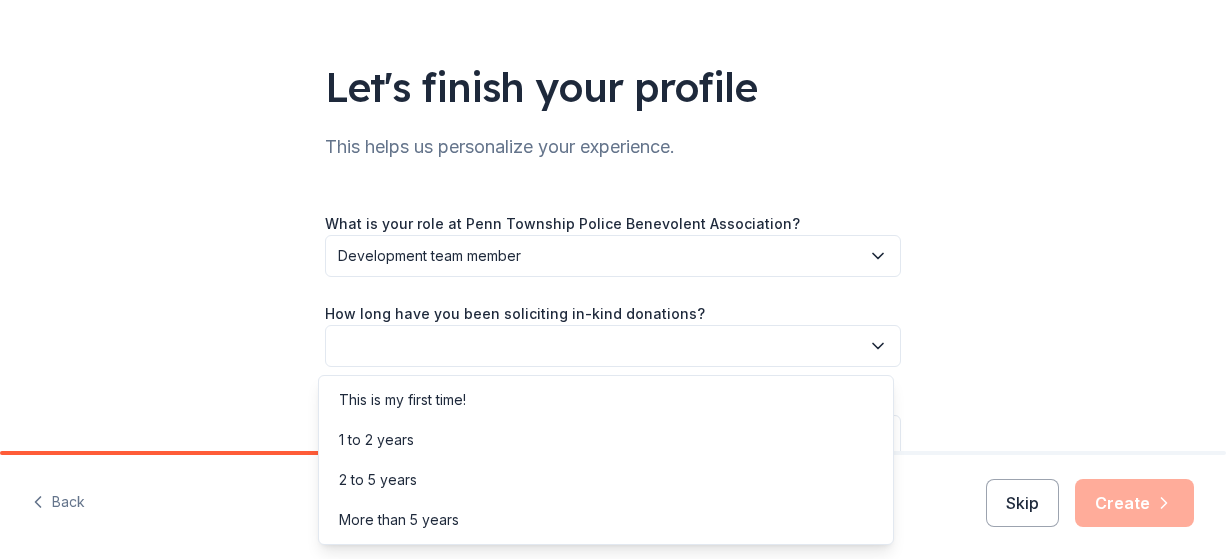 click at bounding box center (613, 346) 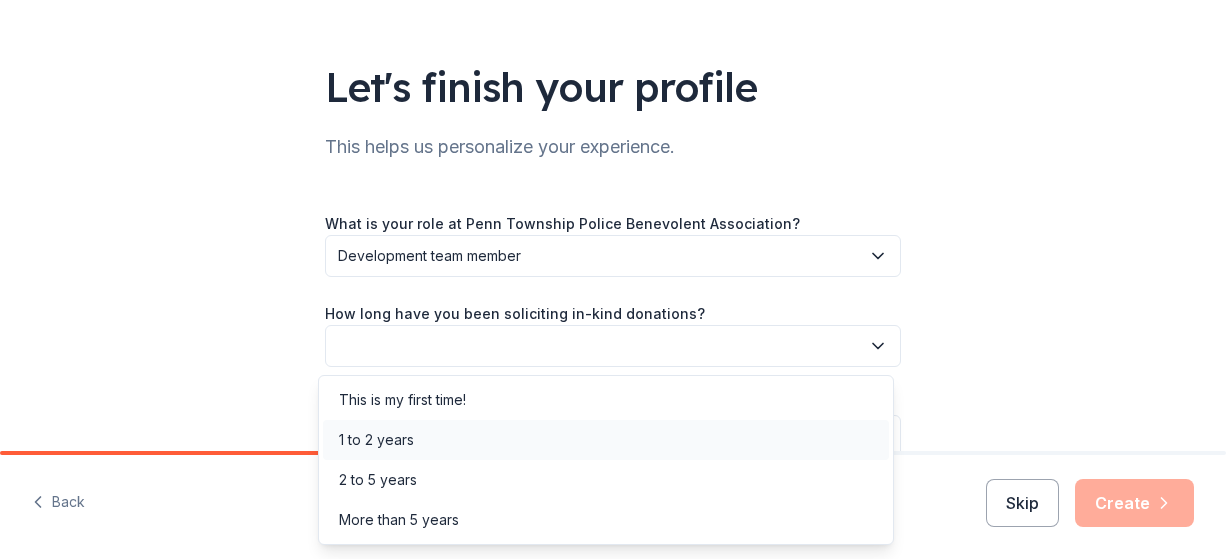 click on "1 to 2 years" at bounding box center (606, 440) 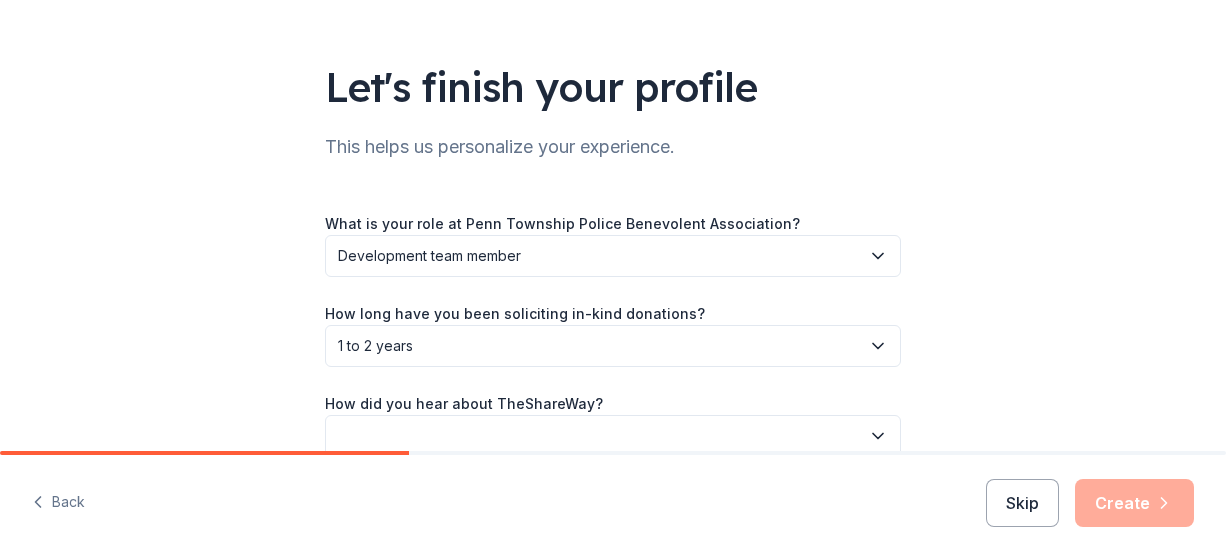 scroll, scrollTop: 200, scrollLeft: 0, axis: vertical 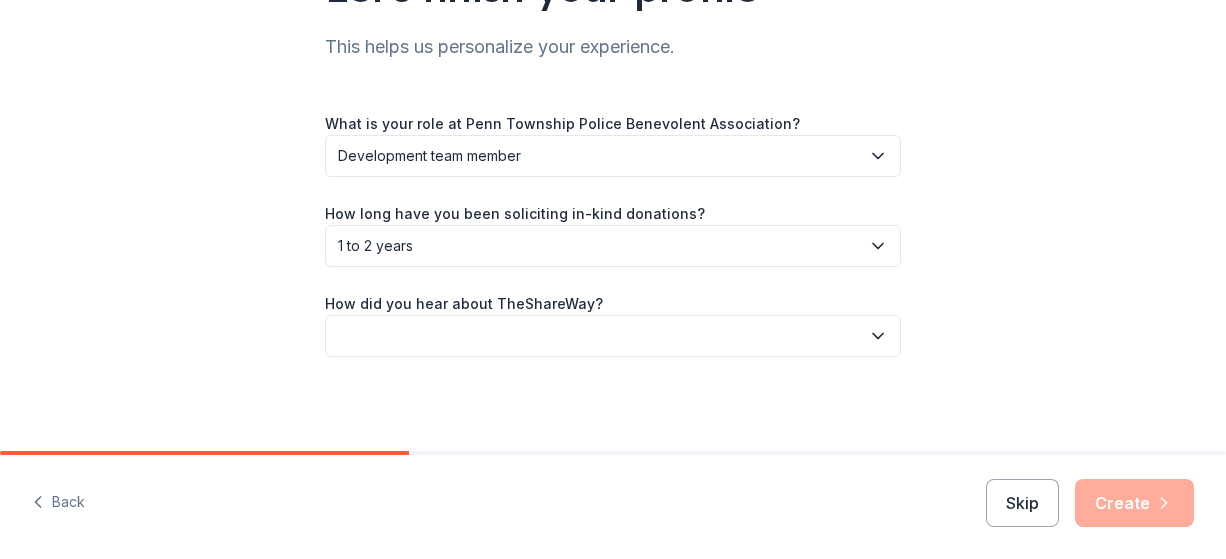 click on "1 to 2 years" at bounding box center [599, 246] 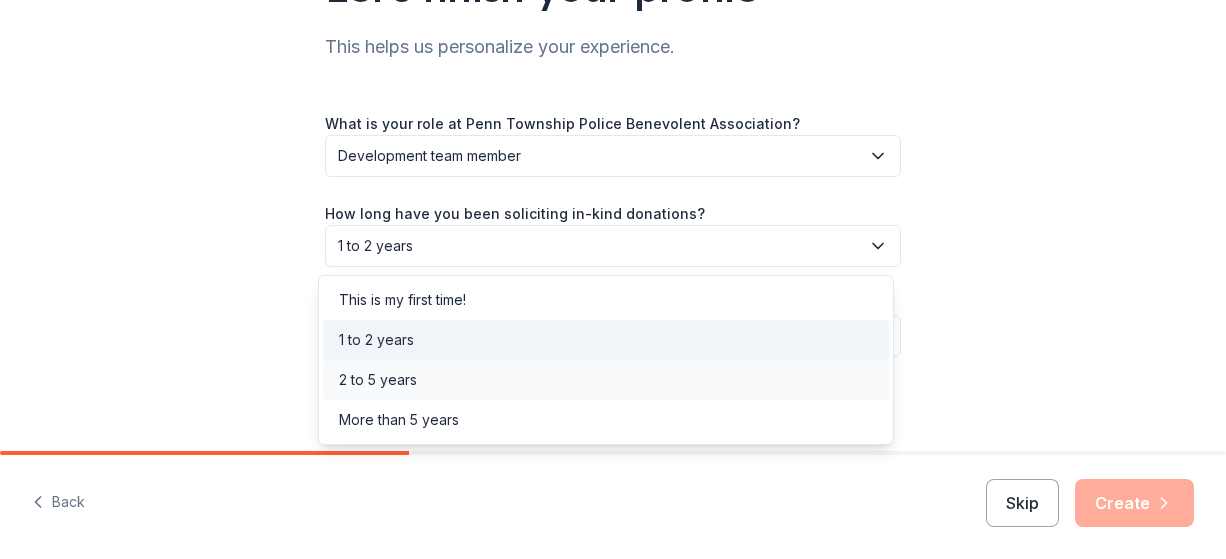 click on "2 to 5 years" at bounding box center (606, 380) 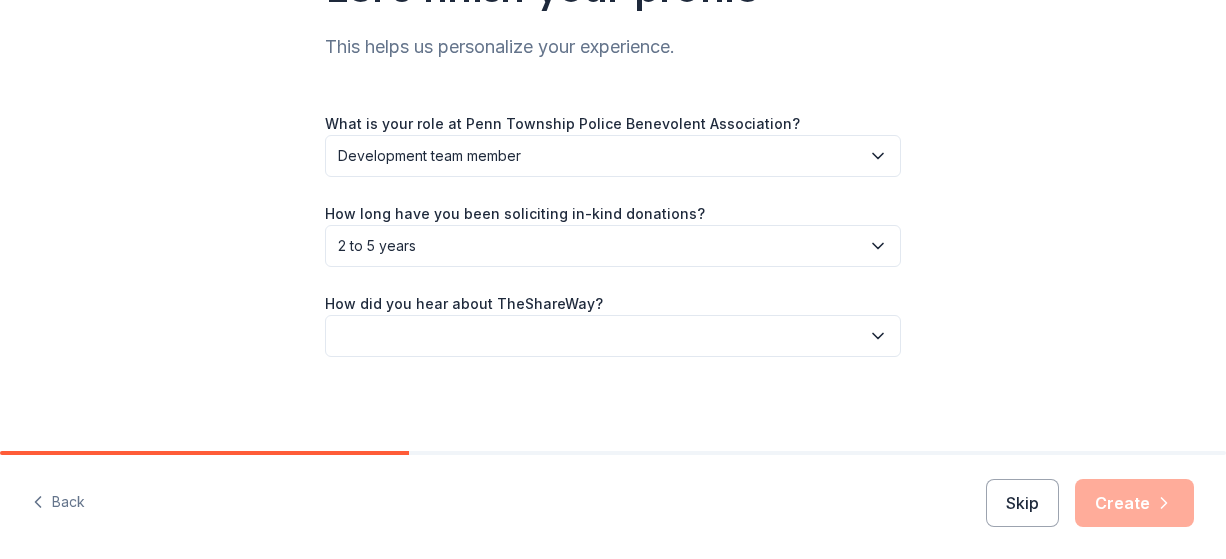 click at bounding box center (613, 336) 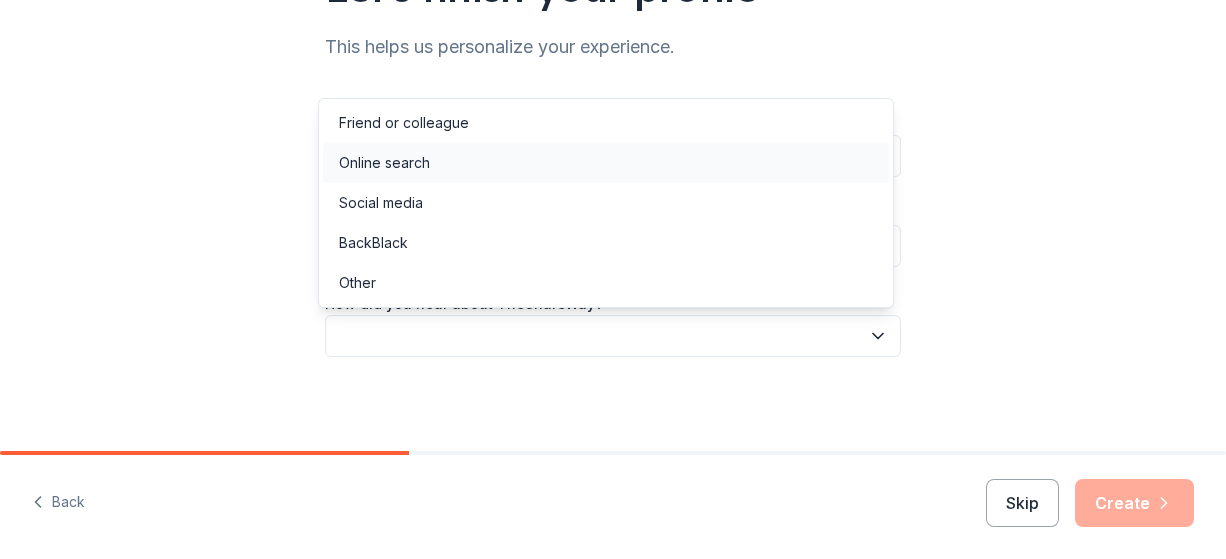 click on "Online search" at bounding box center [606, 163] 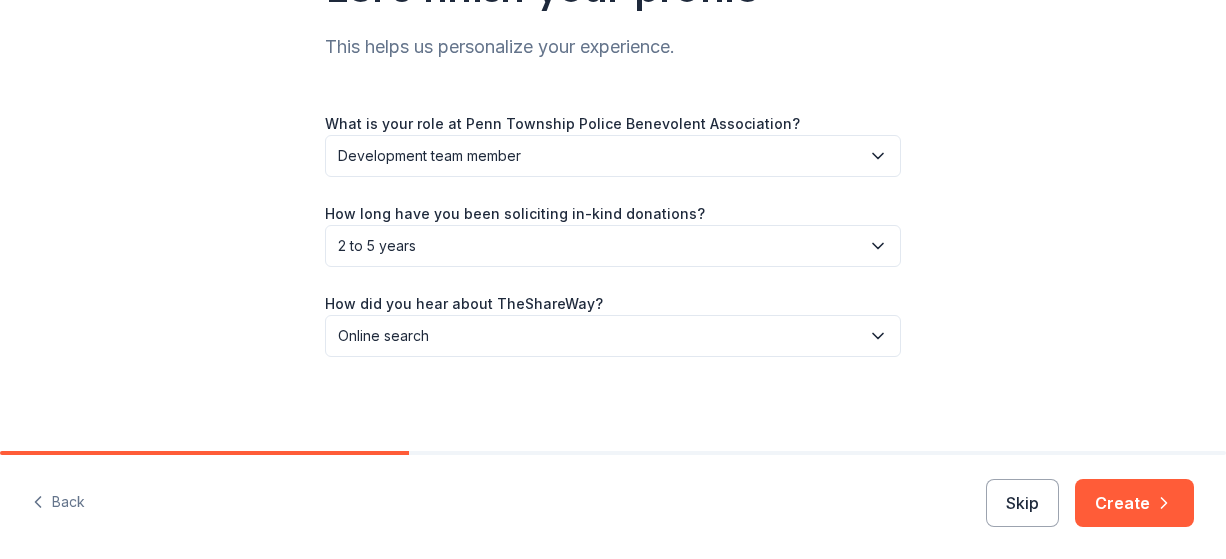 scroll, scrollTop: 202, scrollLeft: 0, axis: vertical 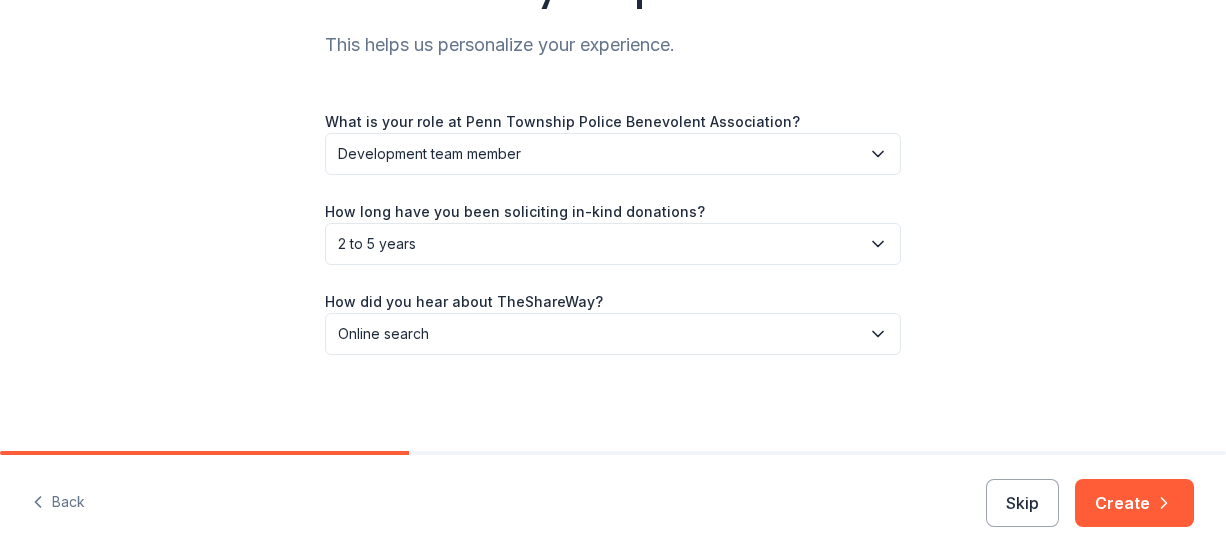 click on "Create" at bounding box center (1134, 503) 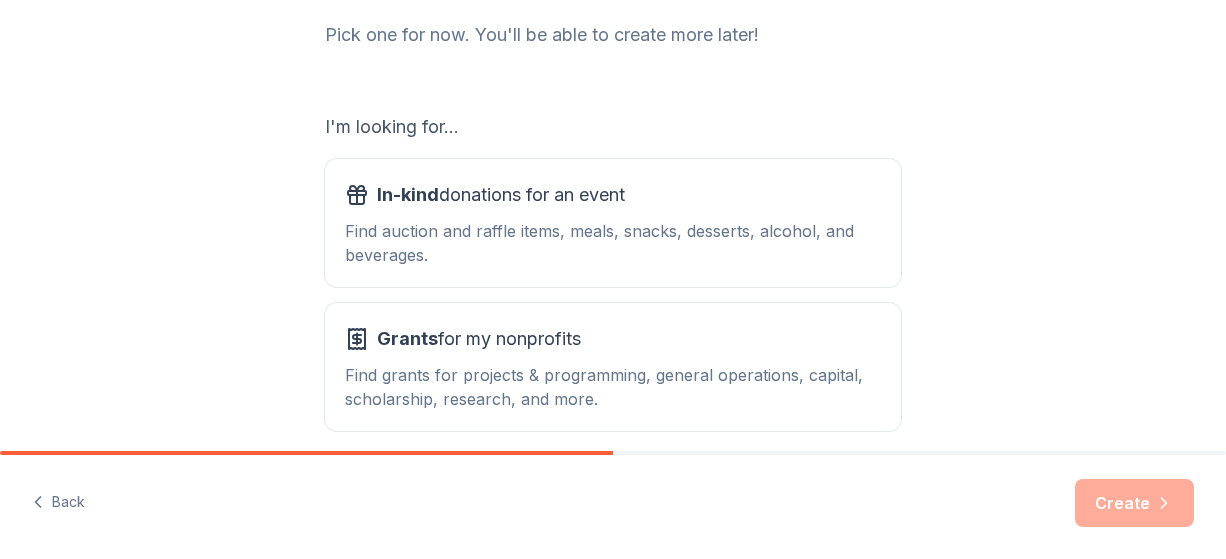 scroll, scrollTop: 300, scrollLeft: 0, axis: vertical 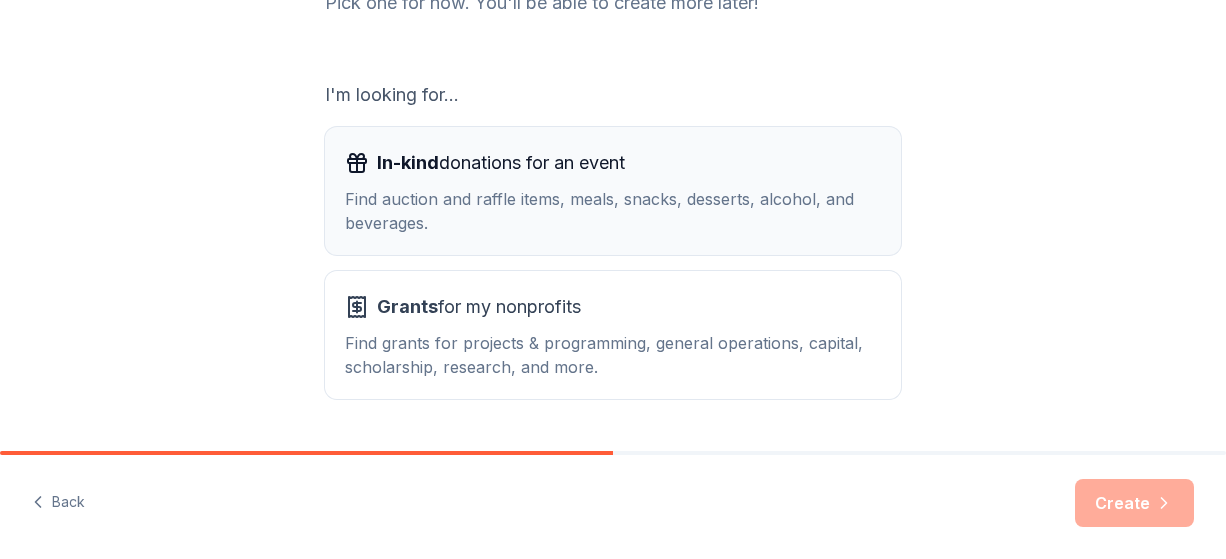 click on "Find auction and raffle items, meals, snacks, desserts, alcohol, and beverages." at bounding box center (613, 211) 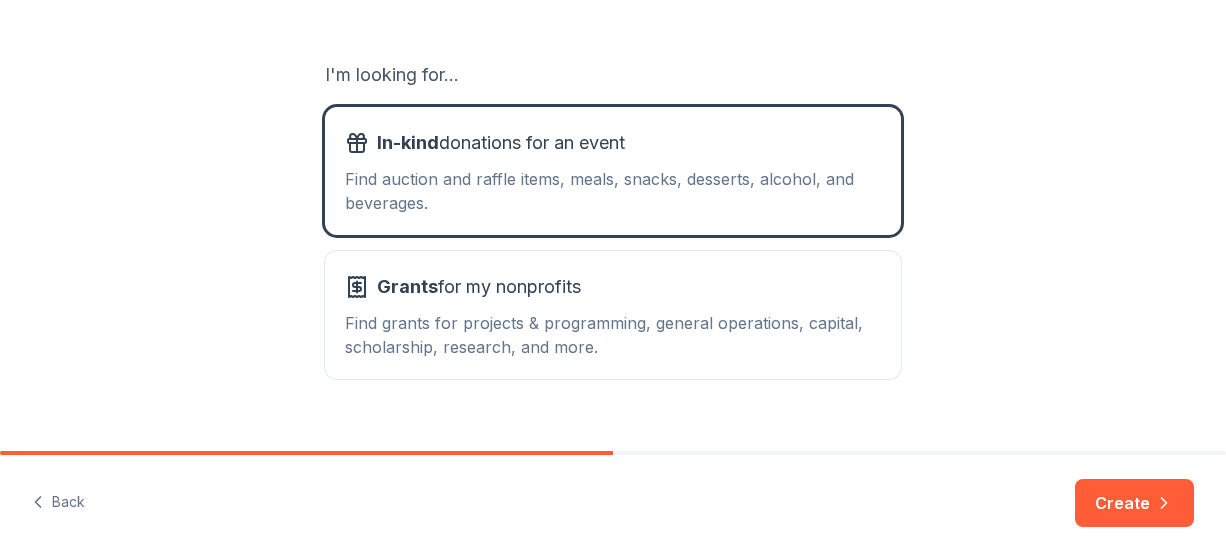 scroll, scrollTop: 356, scrollLeft: 0, axis: vertical 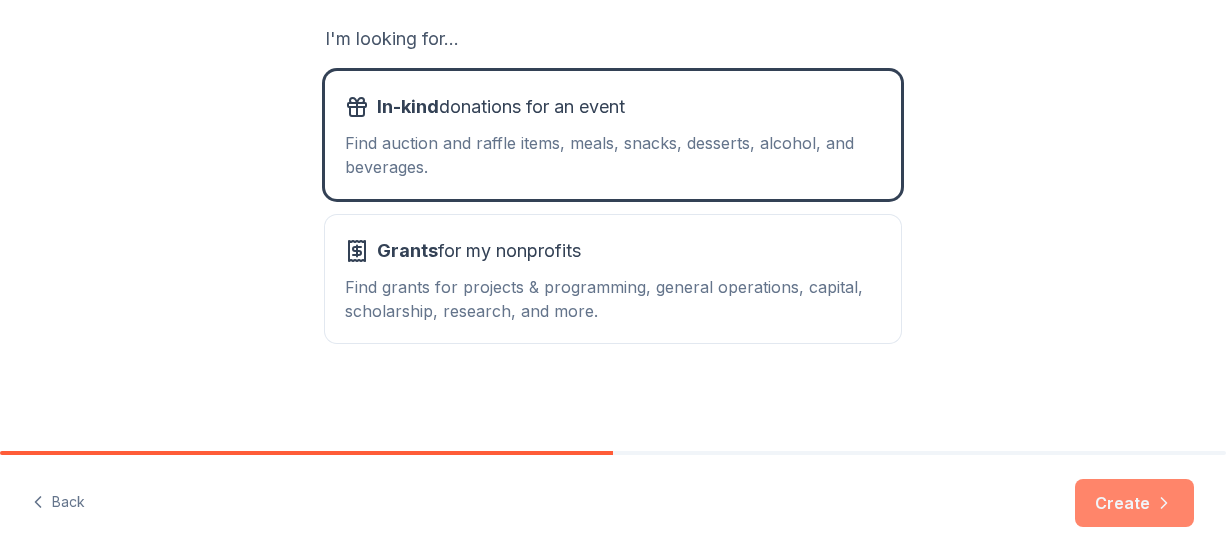 click on "Create" at bounding box center (1134, 503) 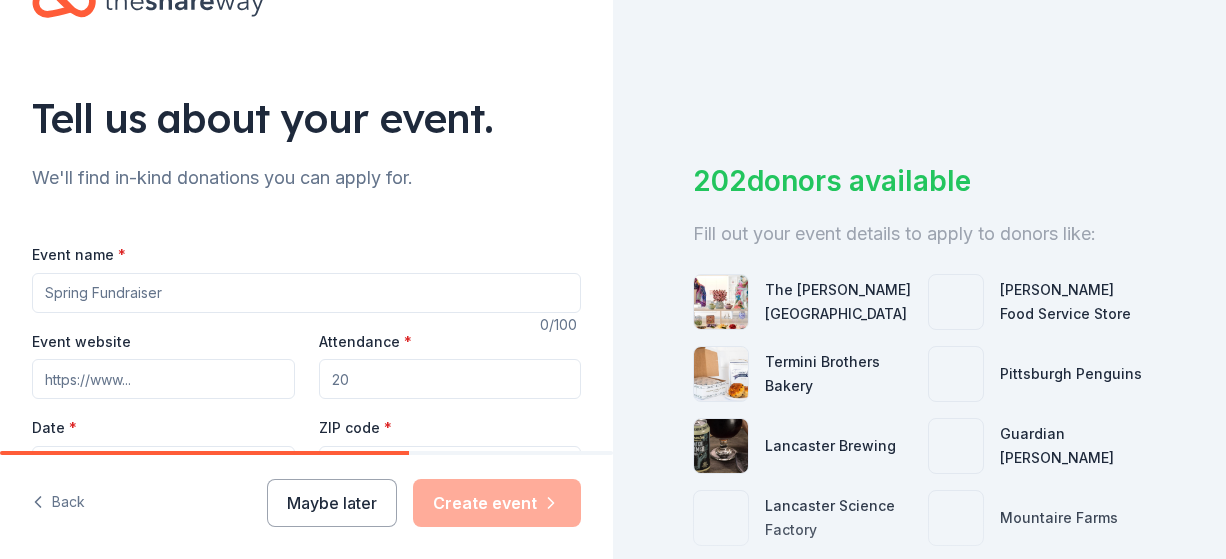 scroll, scrollTop: 100, scrollLeft: 0, axis: vertical 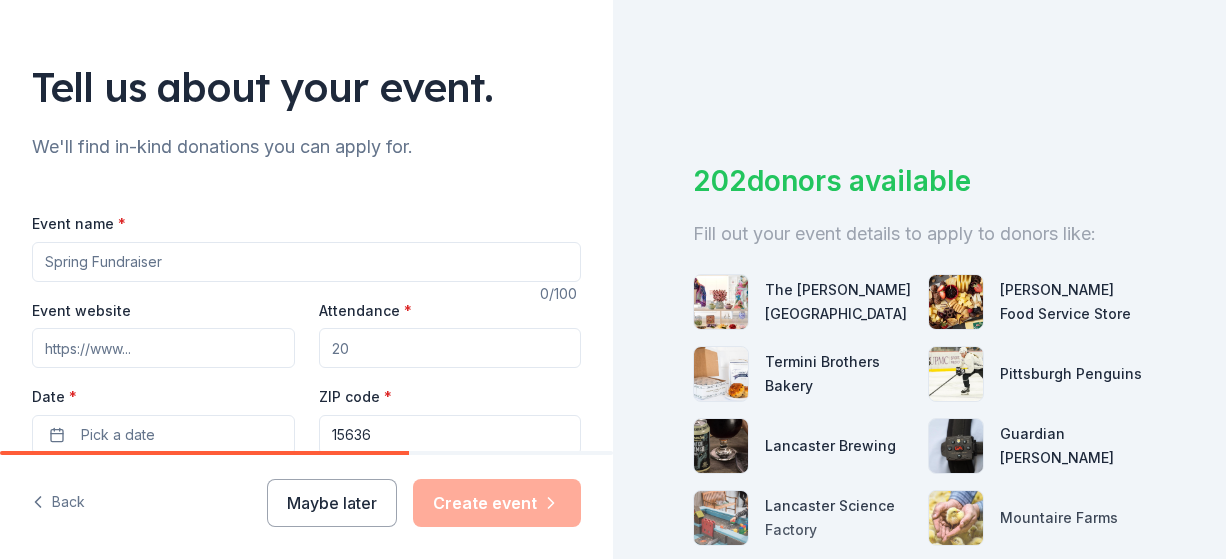 click on "Event name *" at bounding box center [306, 262] 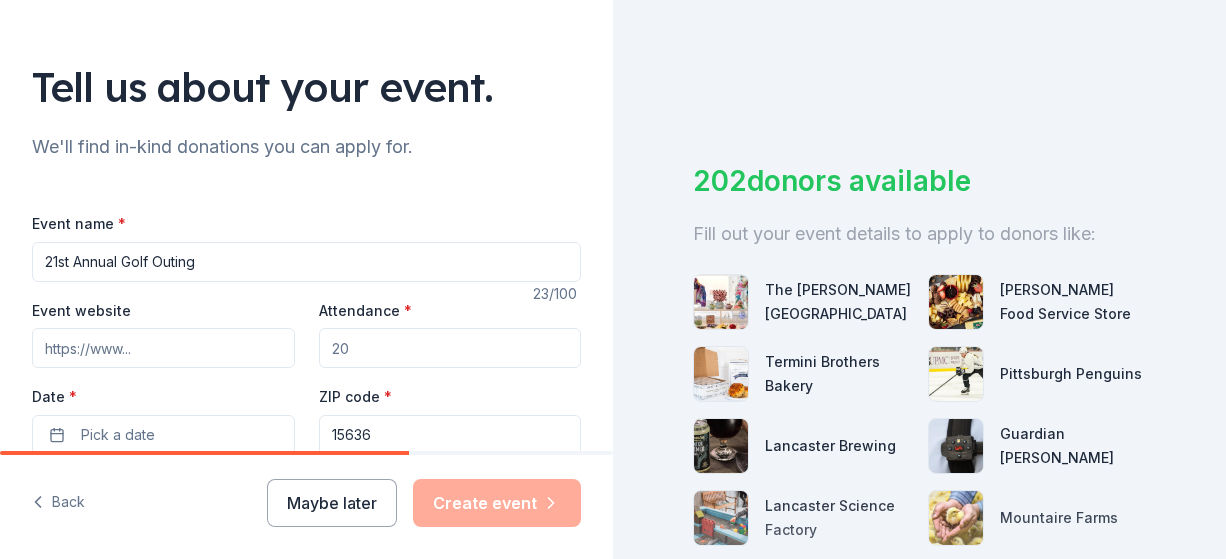 type on "21st Annual Golf Outing" 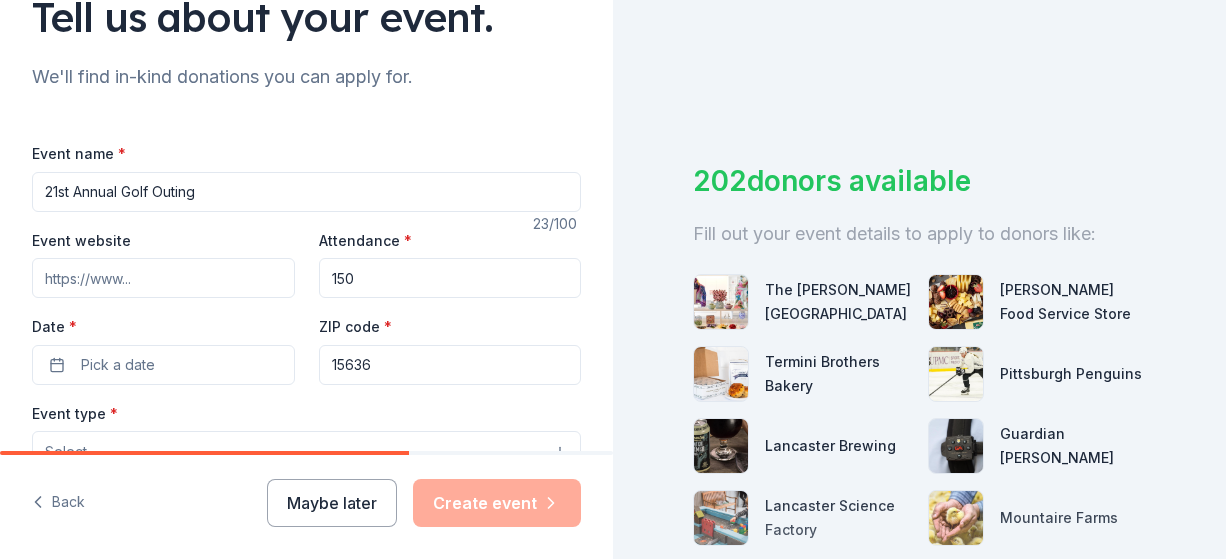scroll, scrollTop: 200, scrollLeft: 0, axis: vertical 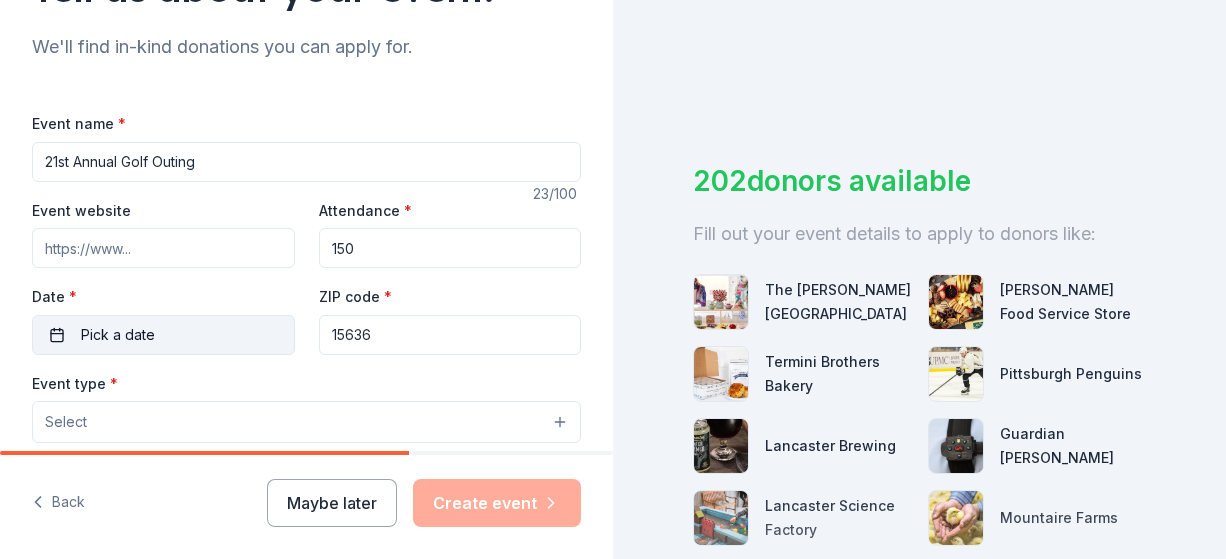 type on "150" 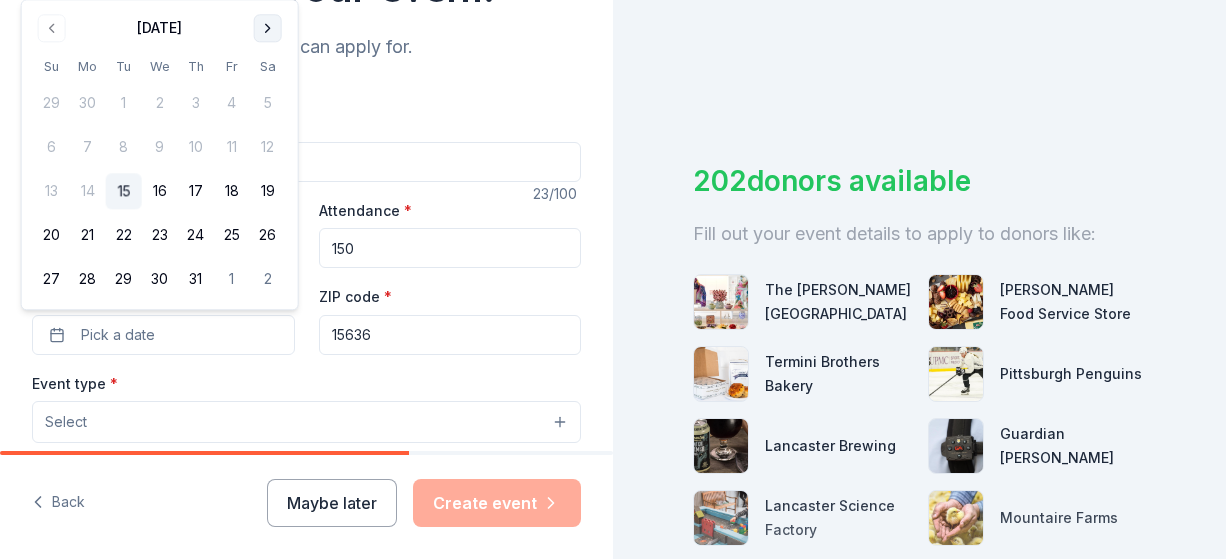 click at bounding box center [268, 28] 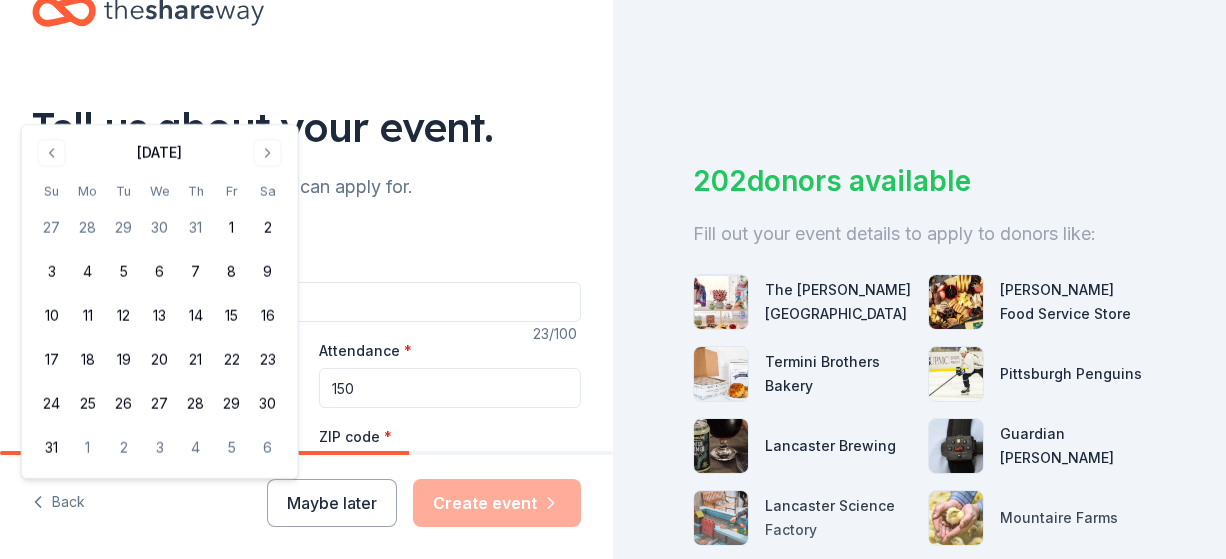 scroll, scrollTop: 0, scrollLeft: 0, axis: both 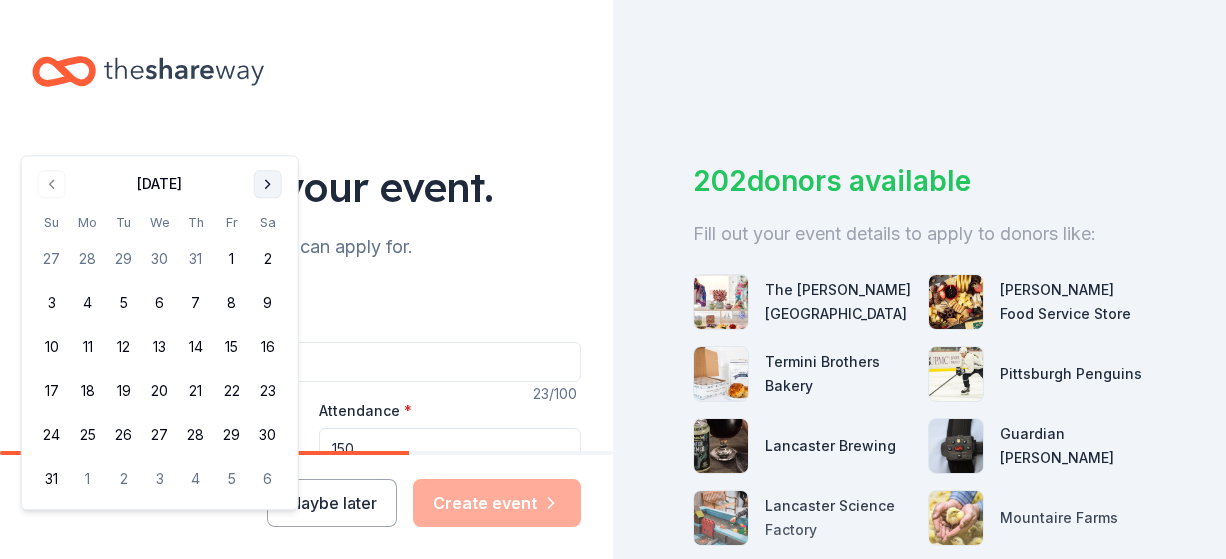 click at bounding box center [268, 184] 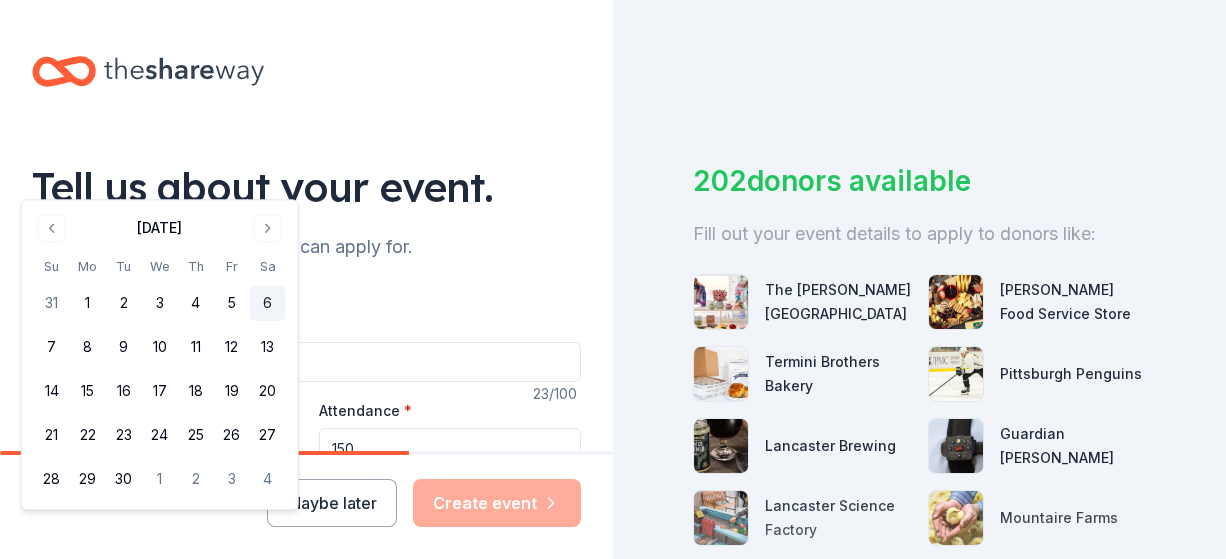 click on "6" at bounding box center (268, 304) 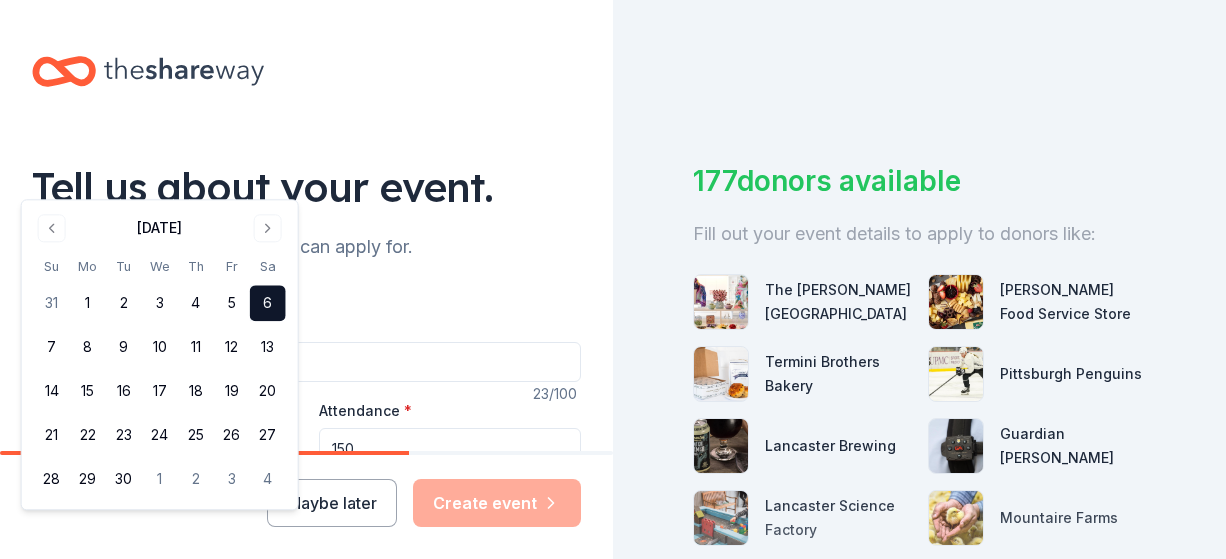 click on "6" at bounding box center [268, 304] 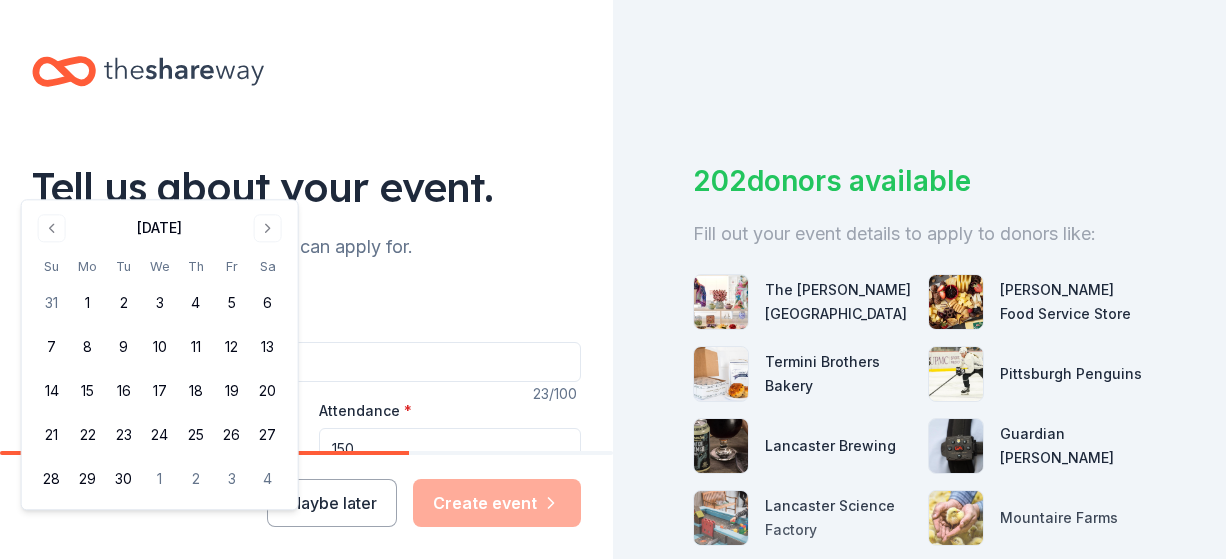drag, startPoint x: 267, startPoint y: 304, endPoint x: 341, endPoint y: 296, distance: 74.431175 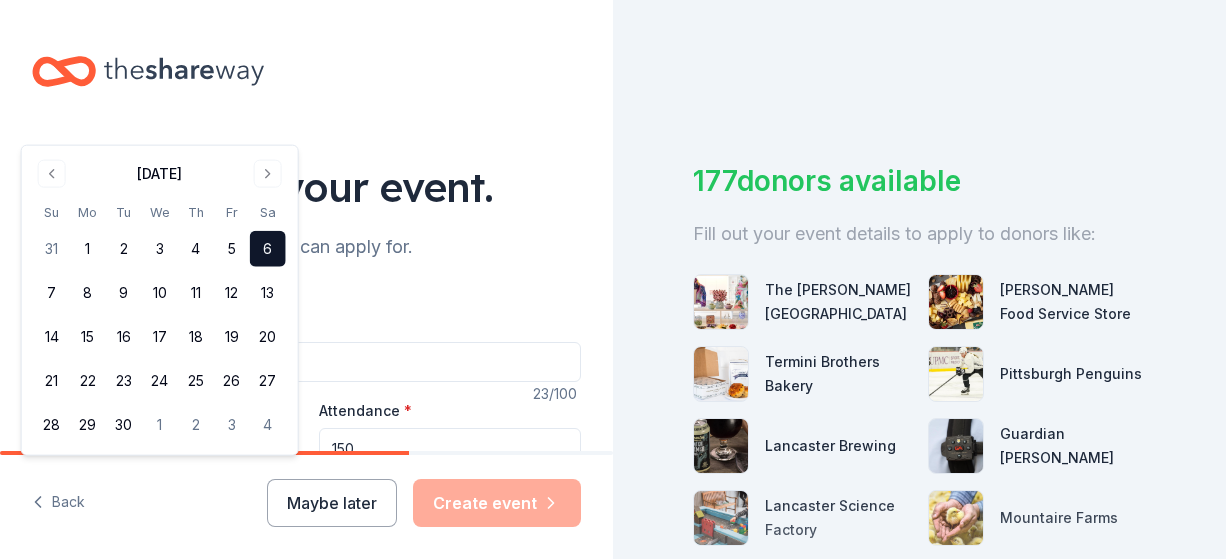 scroll, scrollTop: 100, scrollLeft: 0, axis: vertical 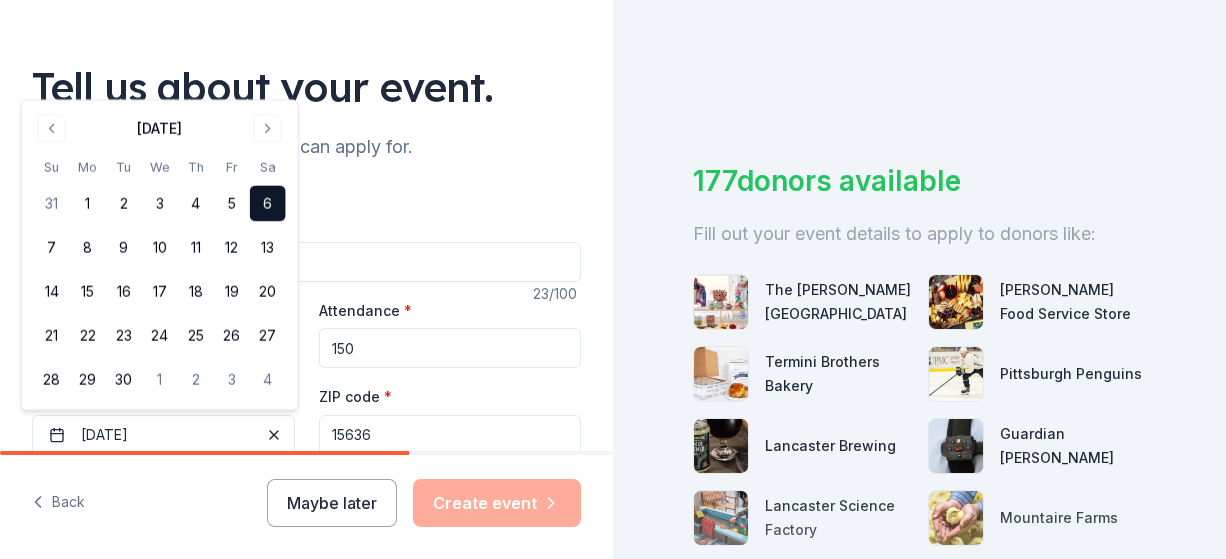 click on "Event name * 21st Annual Golf Outing 23 /100 Event website Attendance * 150 Date * [DATE] ZIP code * 15636 Event type * Select Demographic Select We use this information to help brands find events with their target demographic to sponsor their products. Mailing address Apt/unit Description What are you looking for? * Auction & raffle Meals Snacks Desserts Alcohol Beverages Send me reminders Email me reminders of donor application deadlines Recurring event" at bounding box center (306, 657) 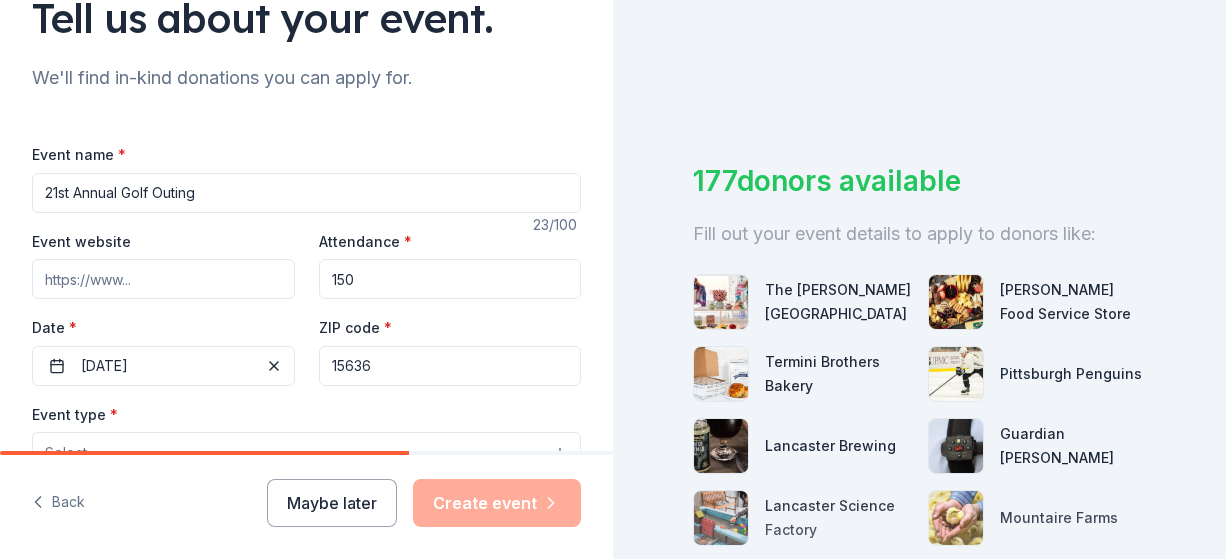 scroll, scrollTop: 200, scrollLeft: 0, axis: vertical 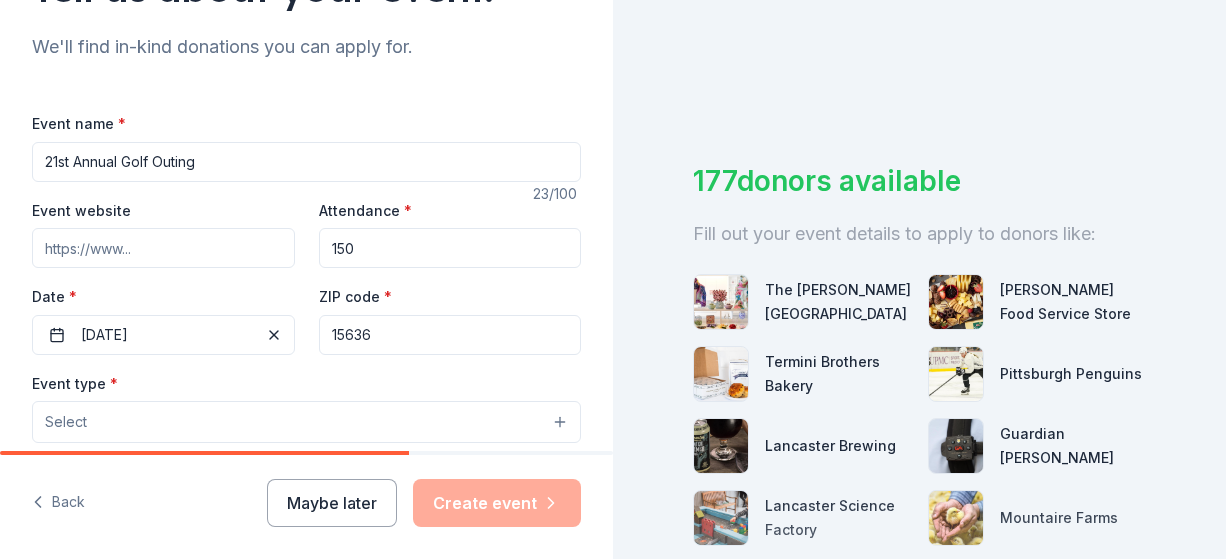 drag, startPoint x: 377, startPoint y: 332, endPoint x: 314, endPoint y: 330, distance: 63.03174 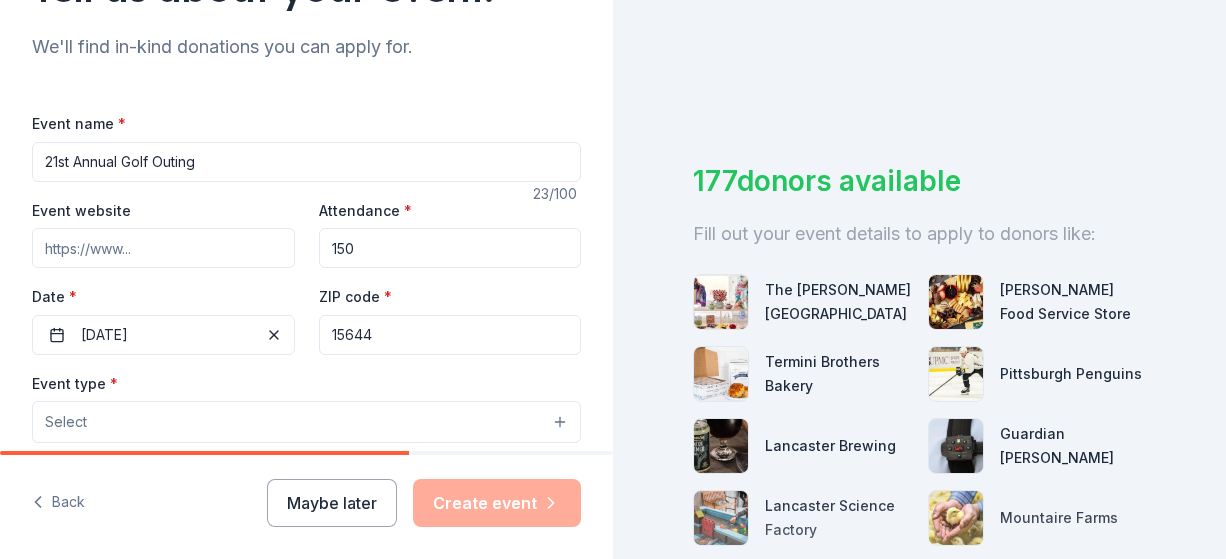 type on "15644" 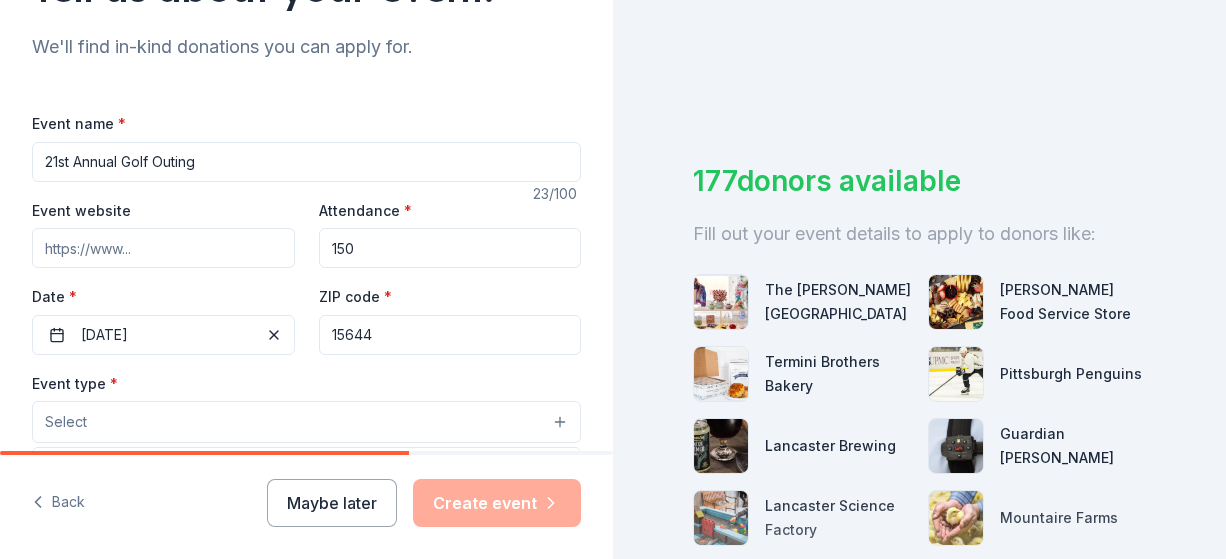 click on "Select" at bounding box center (306, 422) 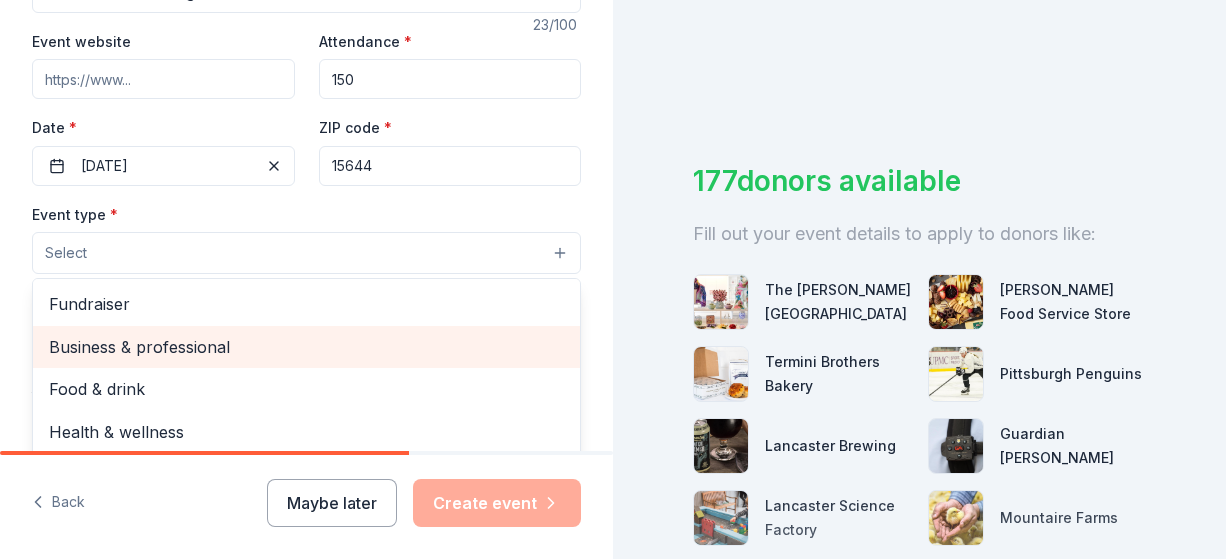 scroll, scrollTop: 400, scrollLeft: 0, axis: vertical 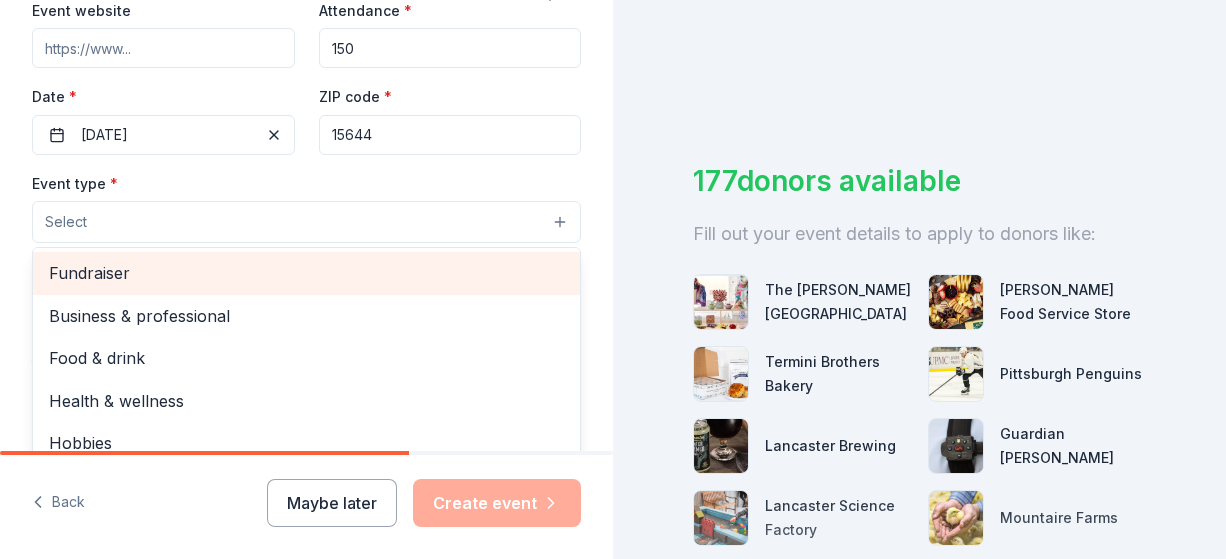 click on "Fundraiser" at bounding box center [306, 273] 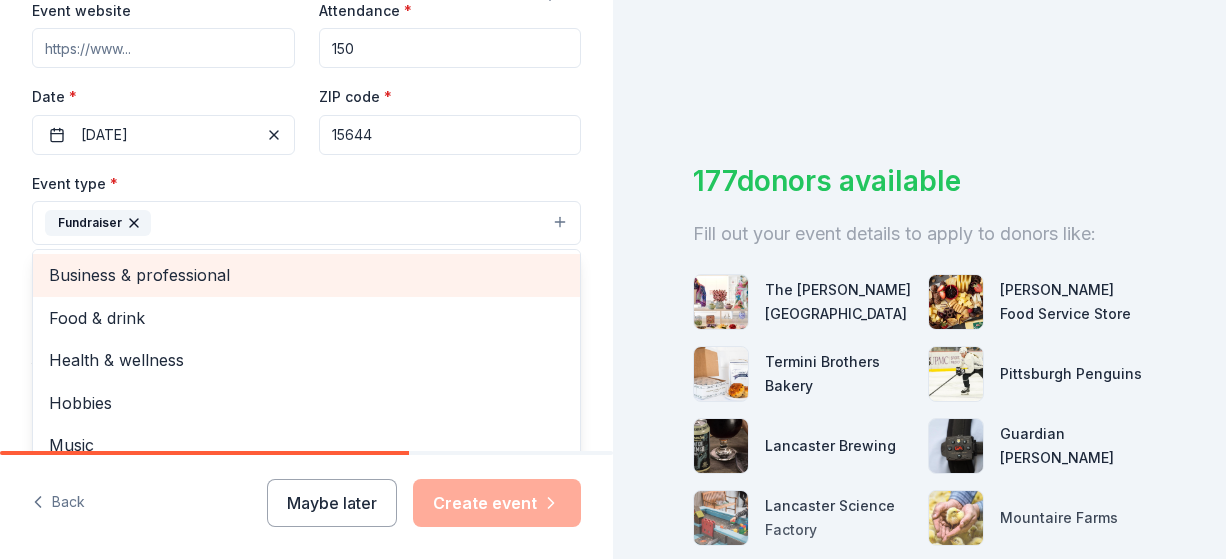scroll, scrollTop: 24, scrollLeft: 0, axis: vertical 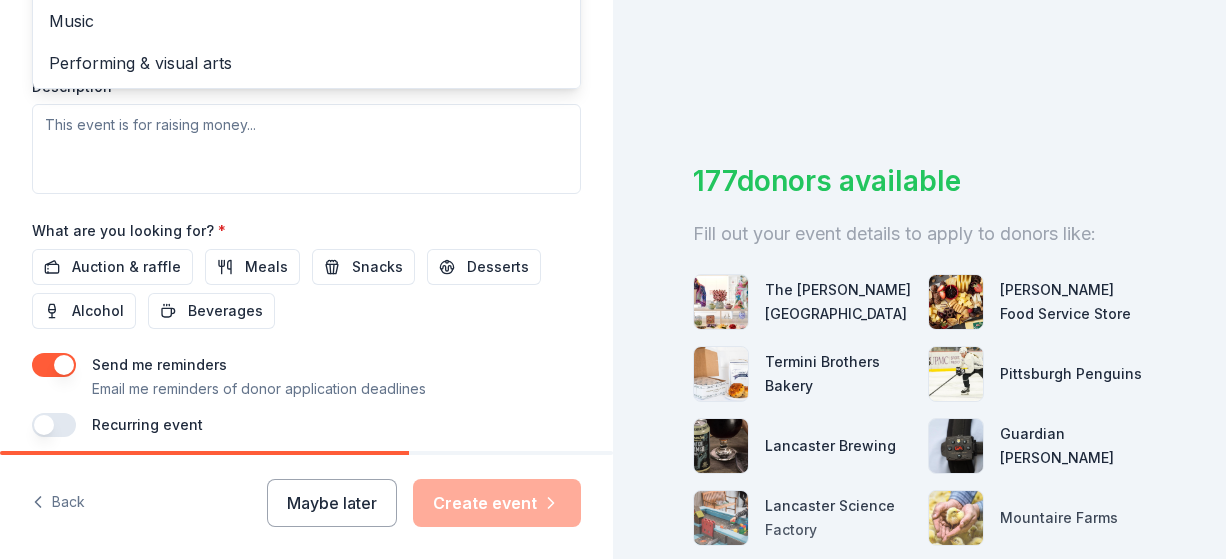 click on "Event name * 21st Annual Golf Outing 23 /100 Event website Attendance * 150 Date * [DATE] ZIP code * 15644 Event type * Fundraiser Business & professional Food & drink Health & wellness Hobbies Music Performing & visual arts Demographic Select We use this information to help brands find events with their target demographic to sponsor their products. Mailing address Apt/unit Description What are you looking for? * Auction & raffle Meals Snacks Desserts Alcohol Beverages Send me reminders Email me reminders of donor application deadlines Recurring event" at bounding box center [306, -26] 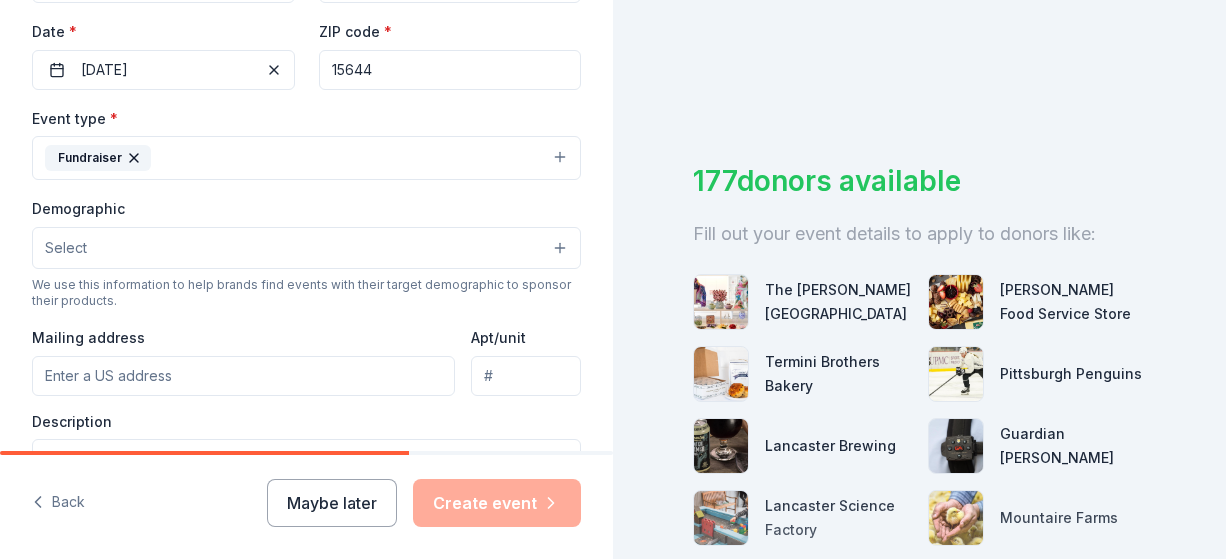 scroll, scrollTop: 496, scrollLeft: 0, axis: vertical 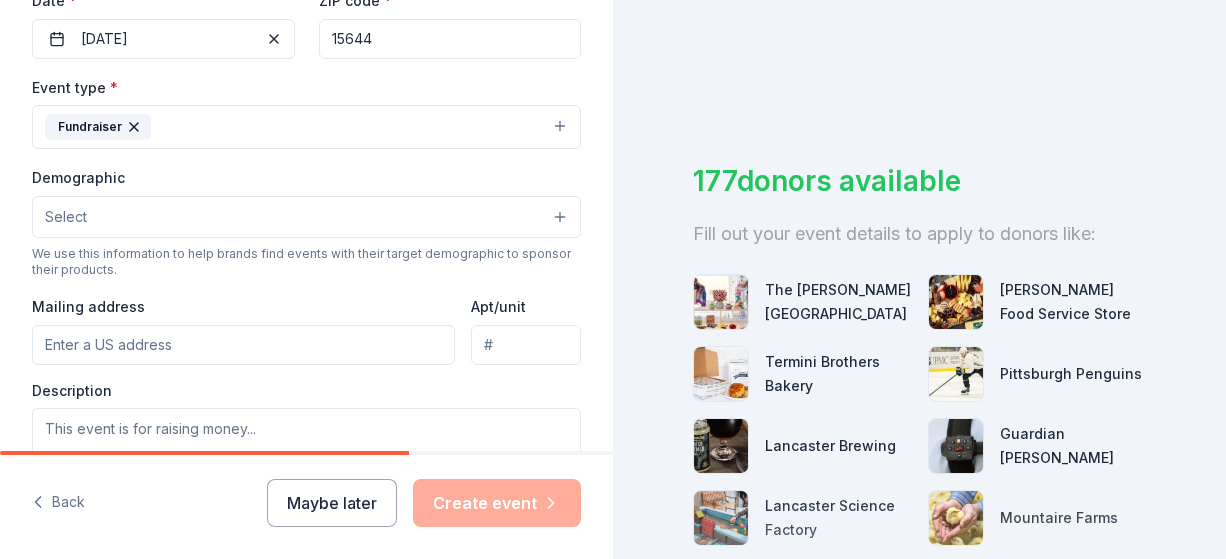 click on "Select" at bounding box center (306, 217) 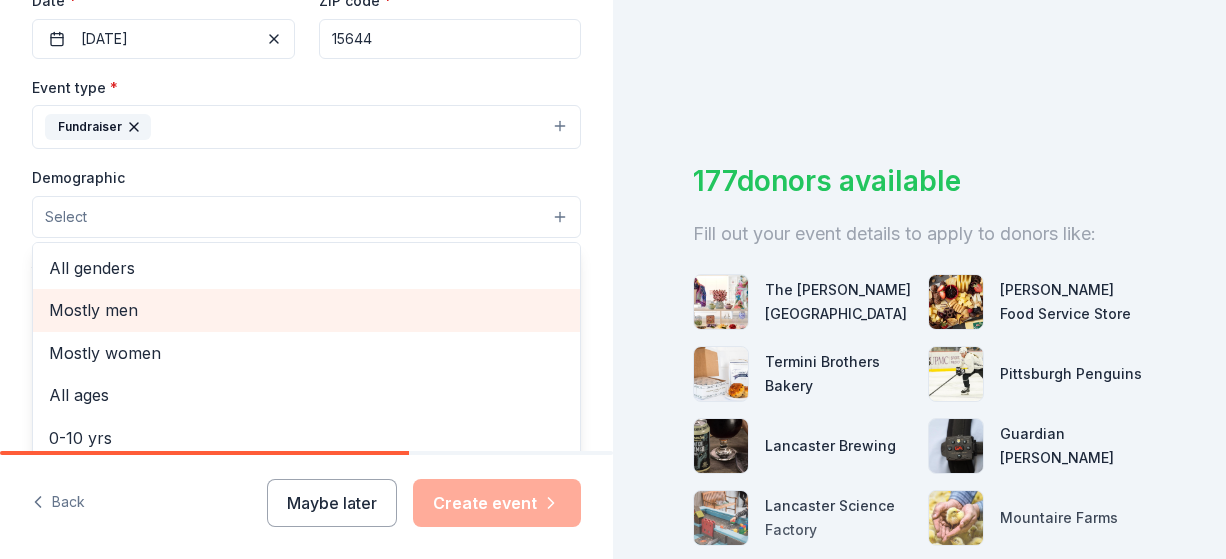 click on "Mostly men" at bounding box center [306, 310] 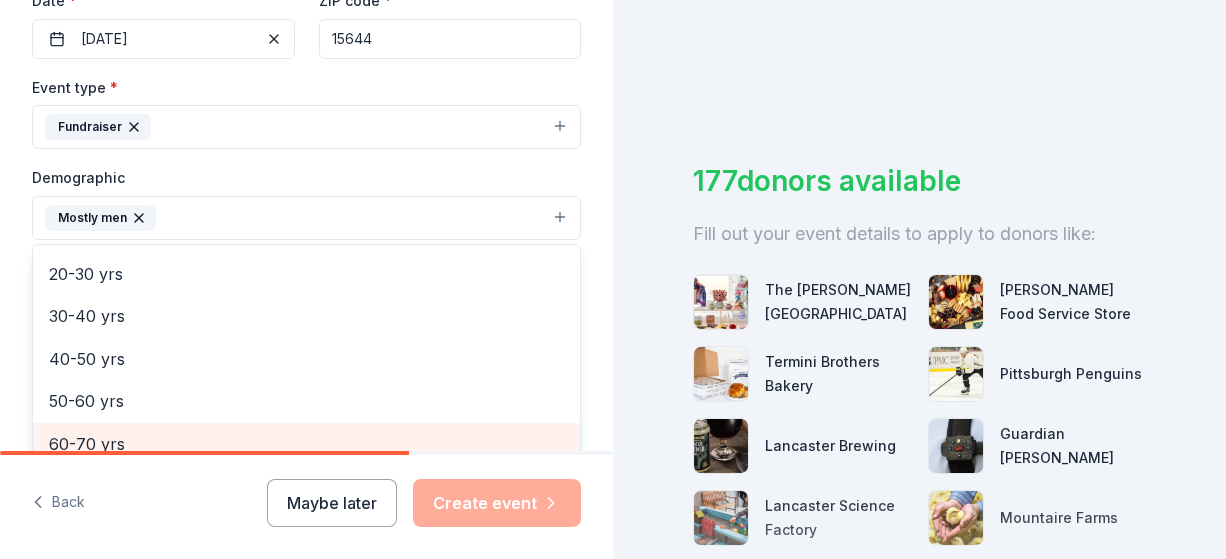 scroll, scrollTop: 178, scrollLeft: 0, axis: vertical 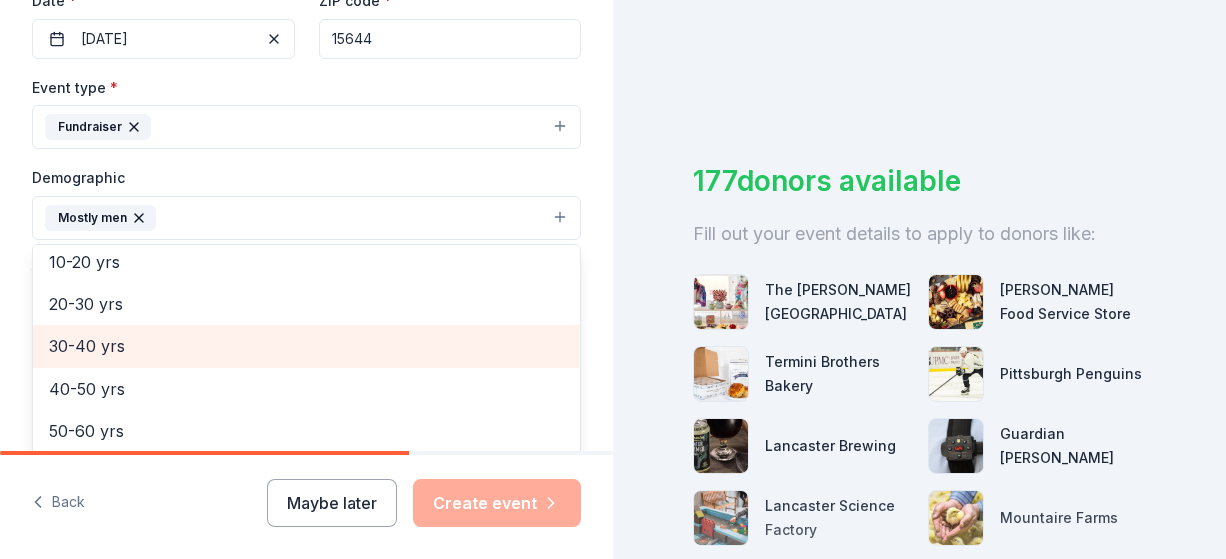 drag, startPoint x: 403, startPoint y: 347, endPoint x: 681, endPoint y: 380, distance: 279.95178 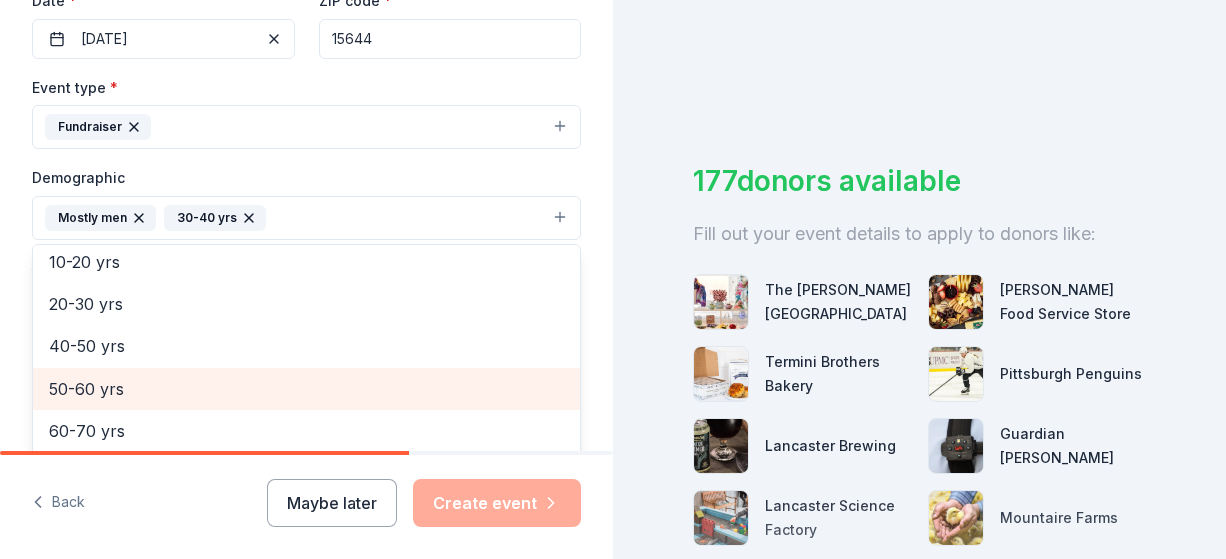 click on "50-60 yrs" at bounding box center (306, 389) 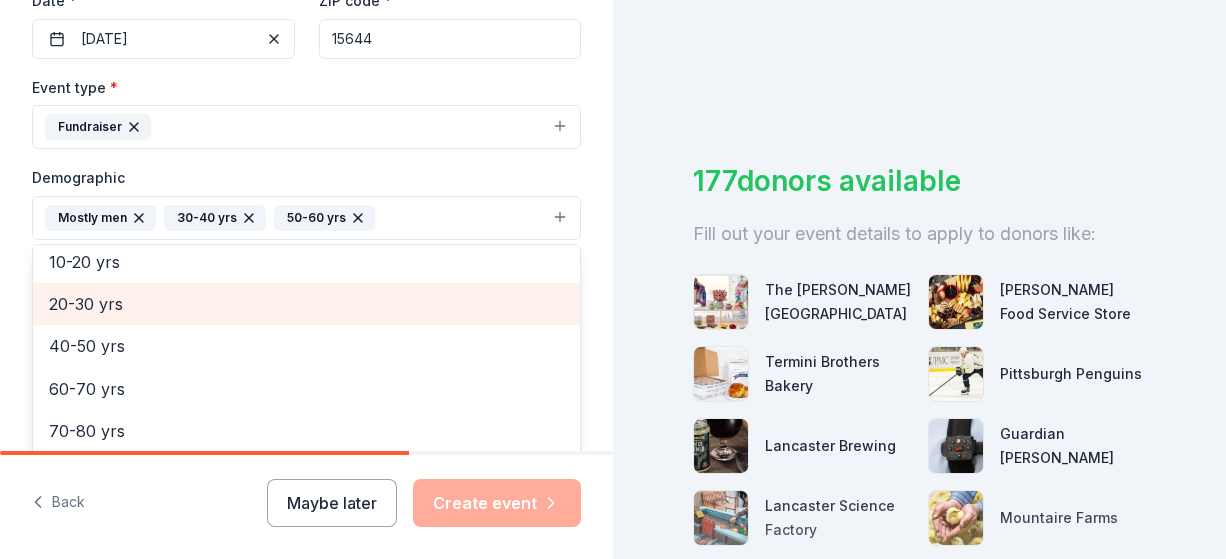 drag, startPoint x: 110, startPoint y: 302, endPoint x: 123, endPoint y: 305, distance: 13.341664 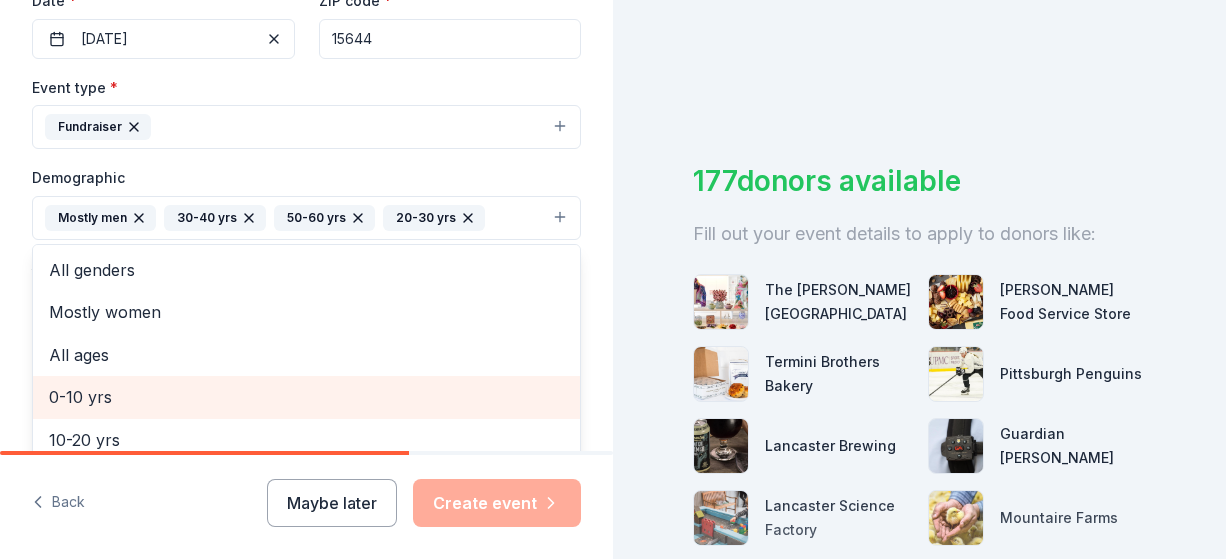 scroll, scrollTop: 150, scrollLeft: 0, axis: vertical 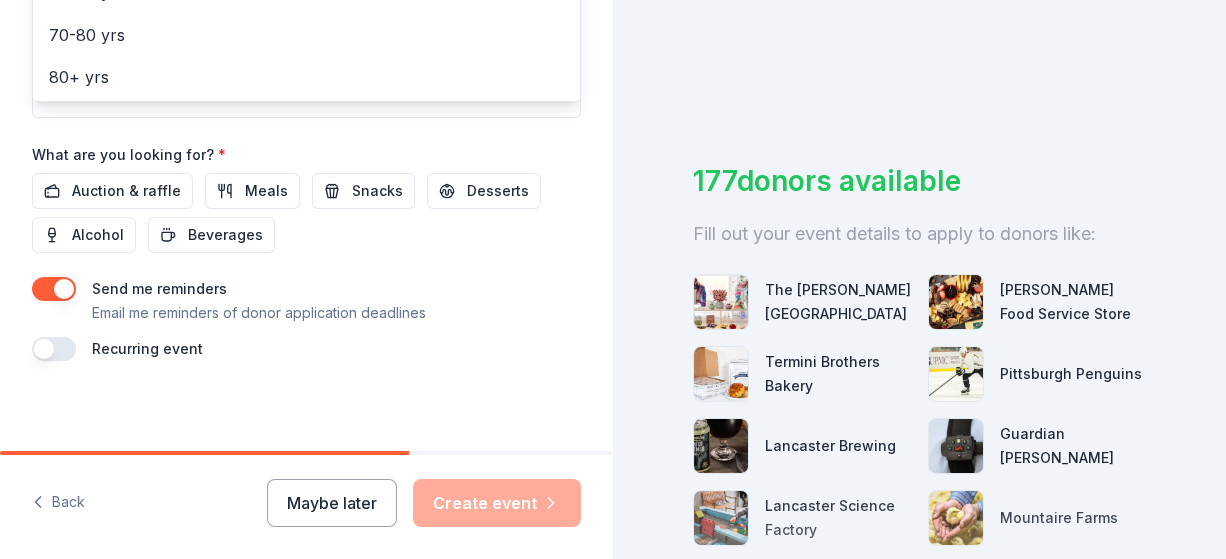 click on "Event name * 21st Annual Golf Outing 23 /100 Event website Attendance * 150 Date * [DATE] ZIP code * 15644 Event type * Fundraiser Demographic Mostly men 30-40 yrs 50-60 yrs 20-30 yrs All genders Mostly women All ages [DEMOGRAPHIC_DATA] yrs 10-20 yrs 40-50 yrs 60-70 yrs 70-80 yrs 80+ yrs We use this information to help brands find events with their target demographic to sponsor their products. Mailing address Apt/unit Description What are you looking for? * Auction & raffle Meals Snacks Desserts Alcohol Beverages Send me reminders Email me reminders of donor application deadlines Recurring event" at bounding box center (306, -103) 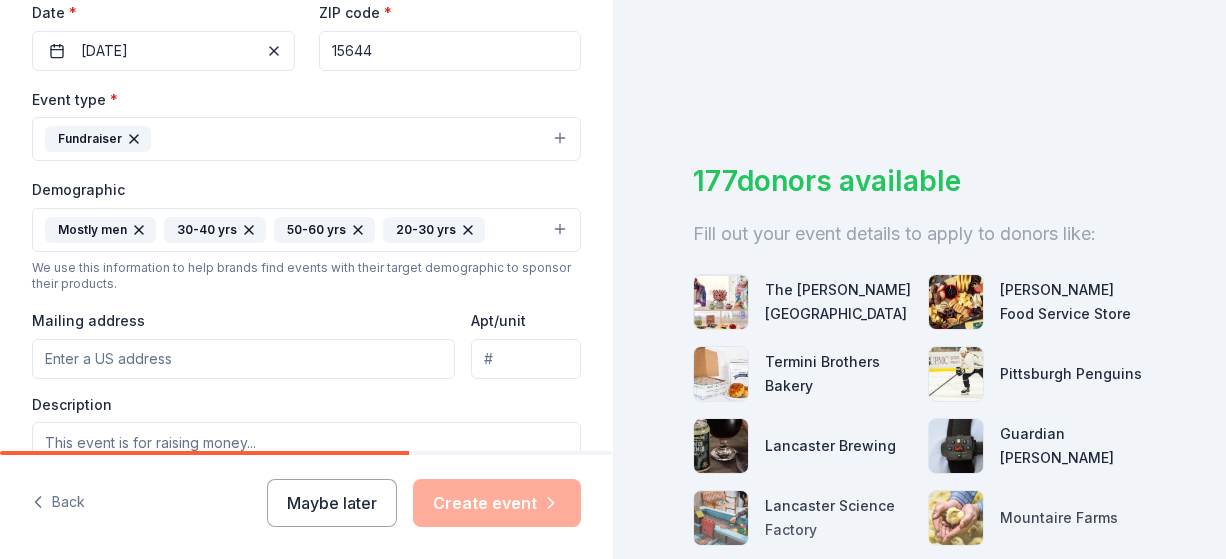 scroll, scrollTop: 684, scrollLeft: 0, axis: vertical 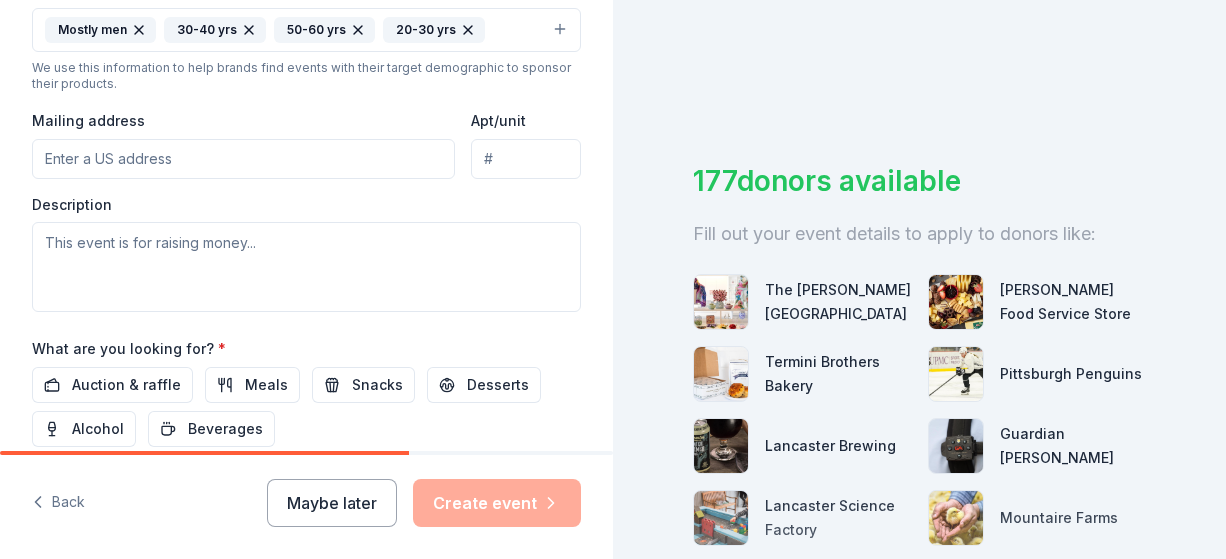 click on "Mailing address" at bounding box center [243, 159] 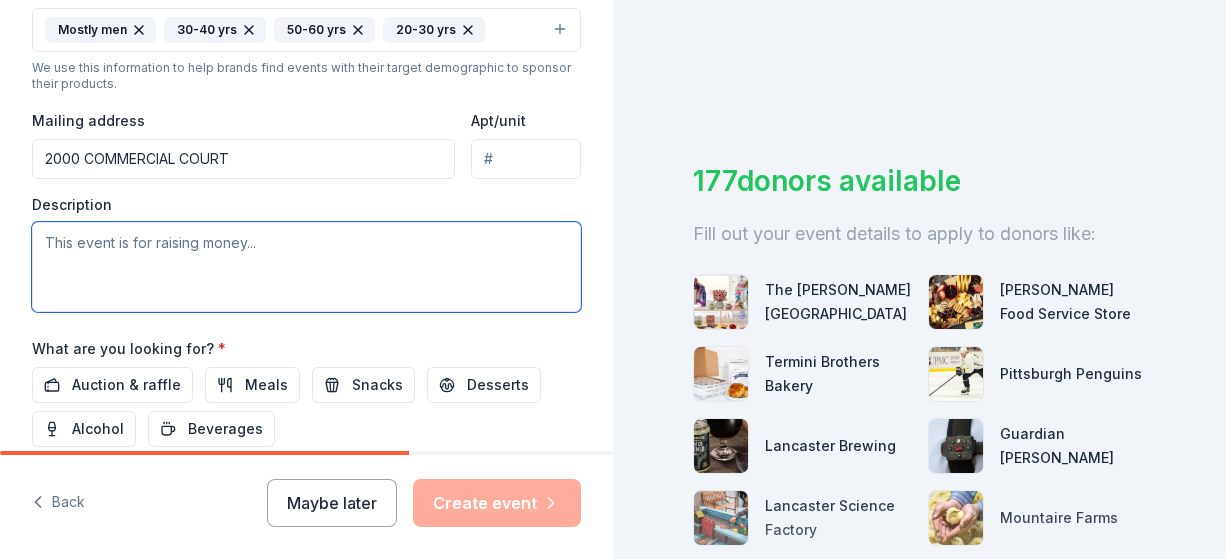 click at bounding box center [306, 267] 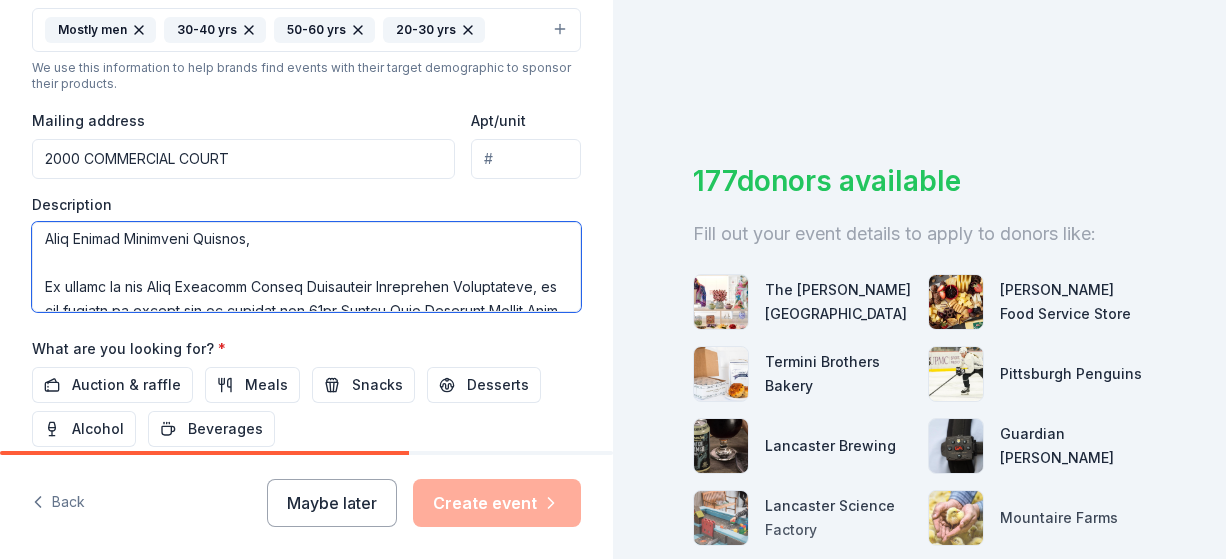 scroll, scrollTop: 0, scrollLeft: 0, axis: both 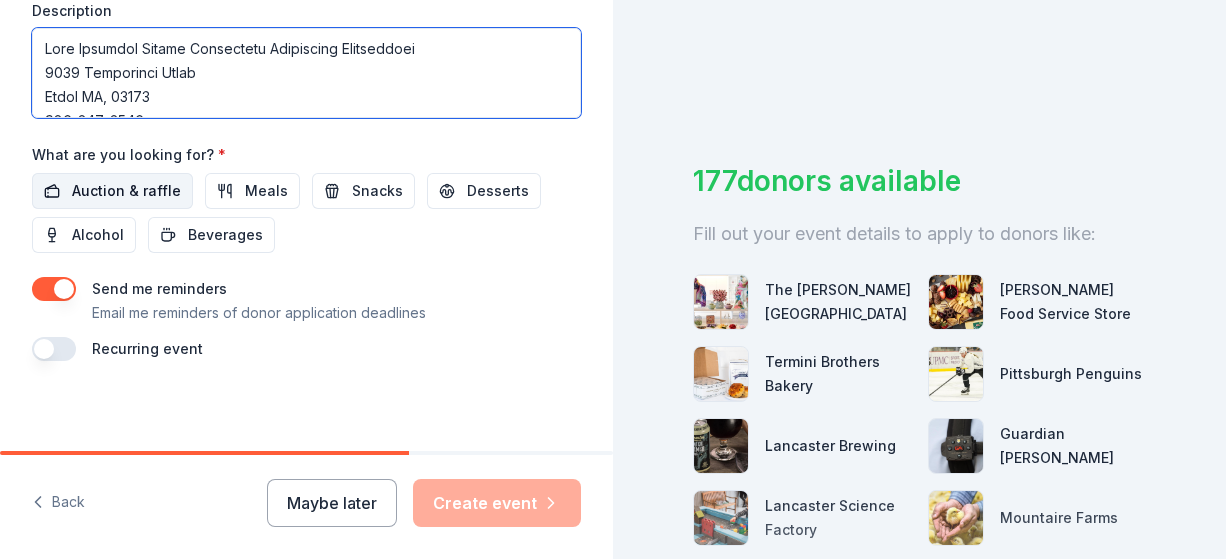 type on "Penn Township Police Department Benevolent Association
[STREET_ADDRESS][PERSON_NAME]
[PHONE_NUMBER]
Dear Valued Community Partner,
On behalf of the Penn Township Police Department Benevolent Association, we are excited to invite you to support our 21st Annual Penn Township Police Golf Outing, scheduled for [DATE] at [GEOGRAPHIC_DATA].
This cherished event brings our community together to raise funds that directly support the charitable initiatives we undertake to enhance the safety and well-being of not only the Penn Township residents, but the surrounding community as well.
For over two decades, the Penn Township Police Department has been committed to serving our community beyond traditional law enforcement. The proceeds from our golf outing enable us to help fund critical programs and provide donations, such as: Shop with a Cop, Special Olympics Torch Run, families of fallen officers, families in the community and surrounding areas that had been affected by a tragedy, children i..." 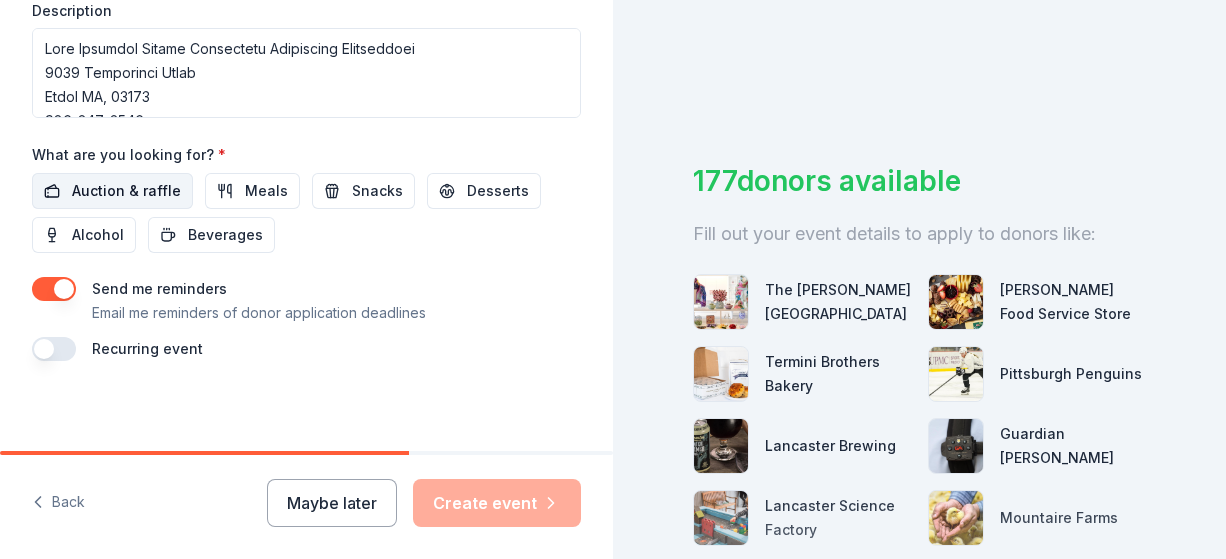 drag, startPoint x: 150, startPoint y: 188, endPoint x: 181, endPoint y: 195, distance: 31.780497 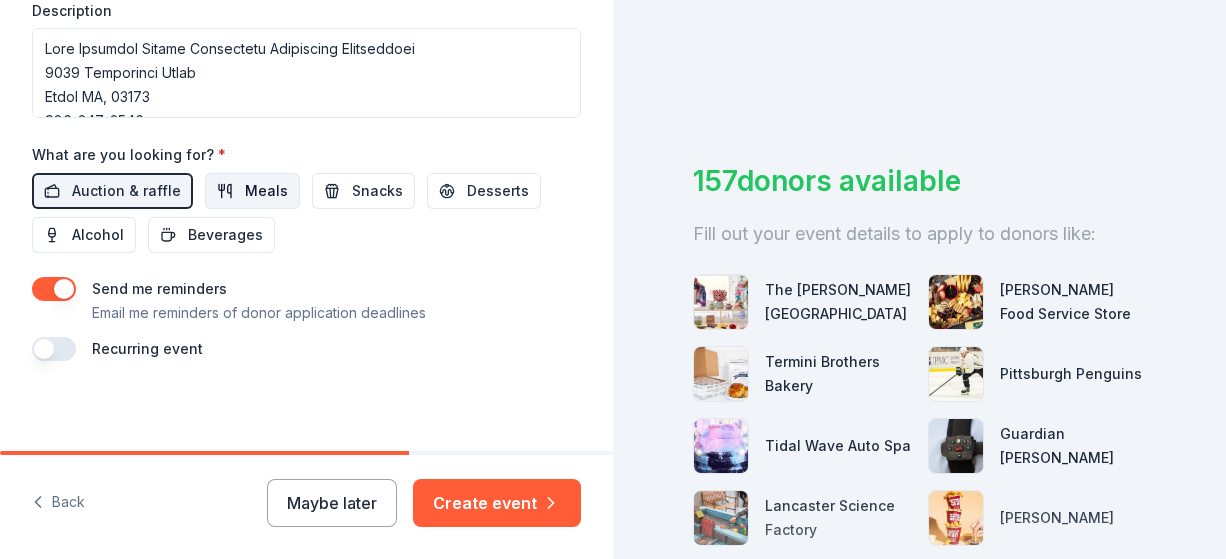 drag, startPoint x: 267, startPoint y: 192, endPoint x: 277, endPoint y: 200, distance: 12.806249 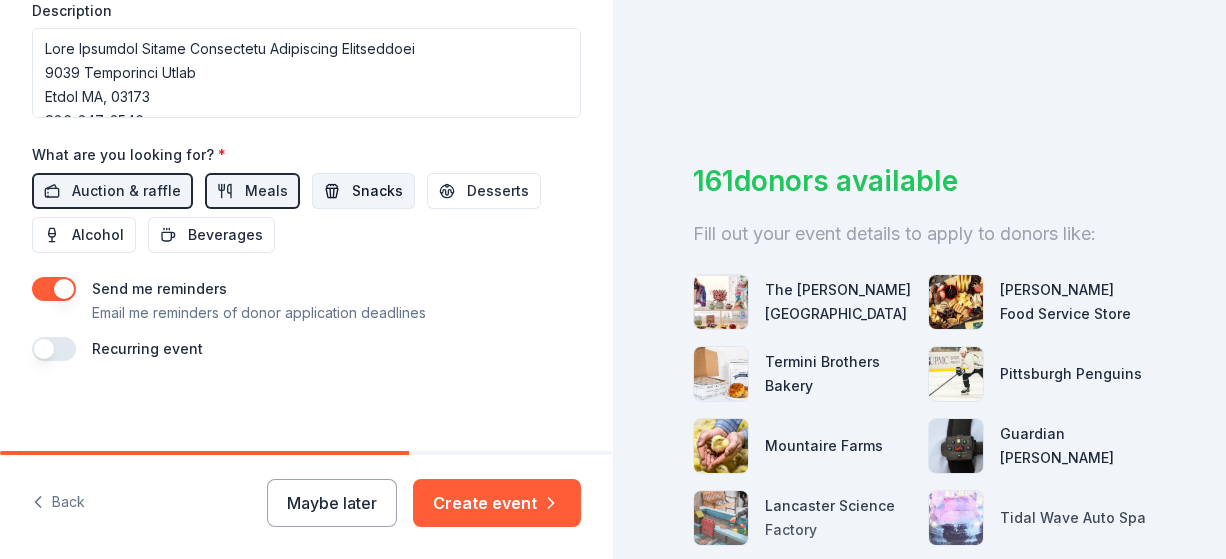 click on "Snacks" at bounding box center (363, 191) 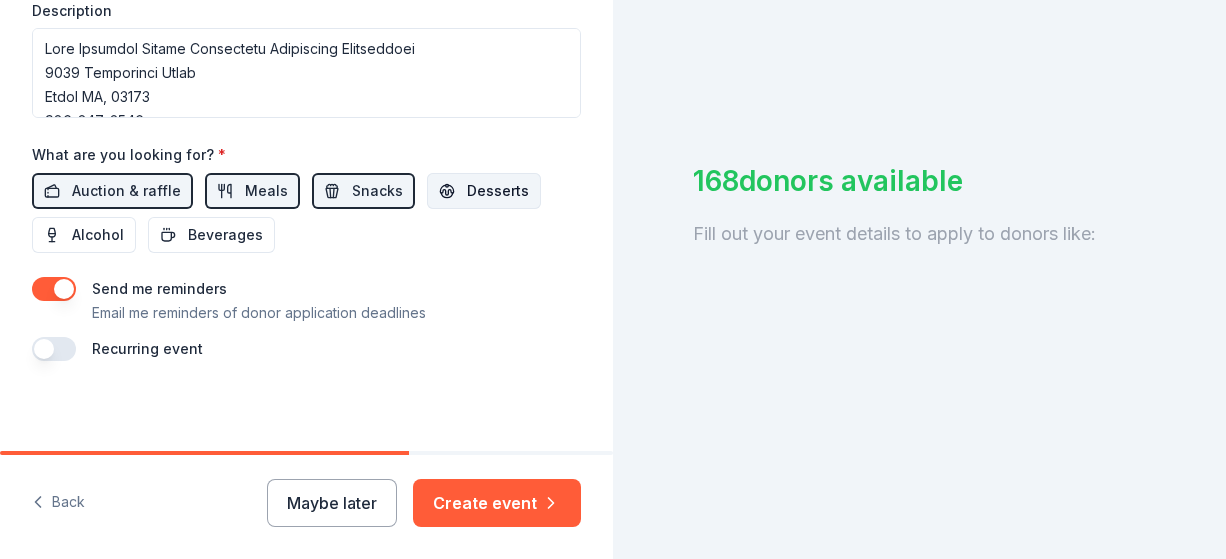 click on "Desserts" at bounding box center (498, 191) 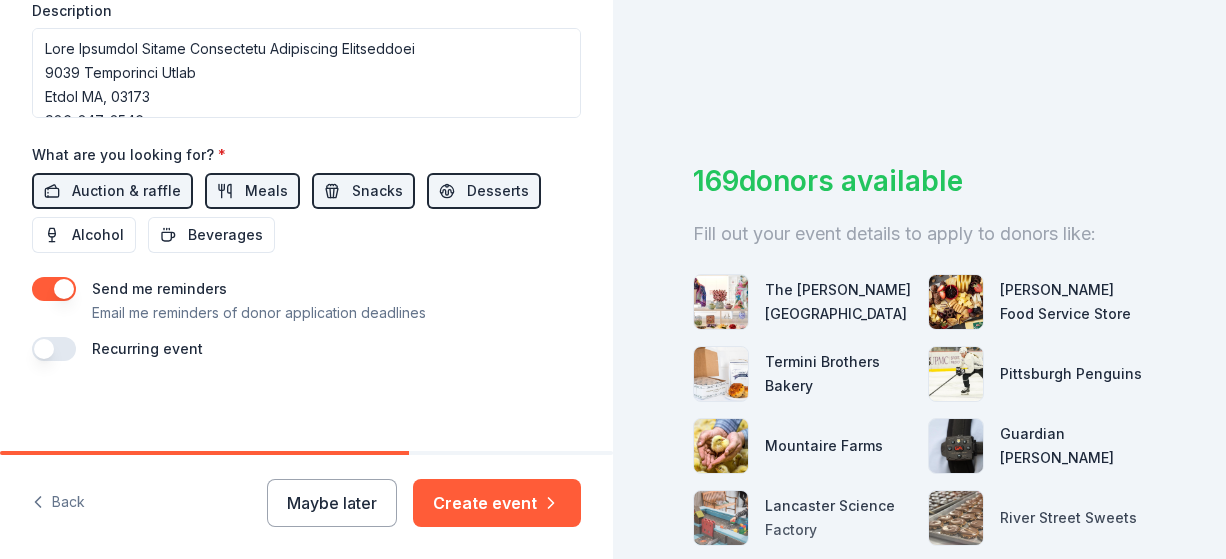 drag, startPoint x: 114, startPoint y: 235, endPoint x: 144, endPoint y: 238, distance: 30.149628 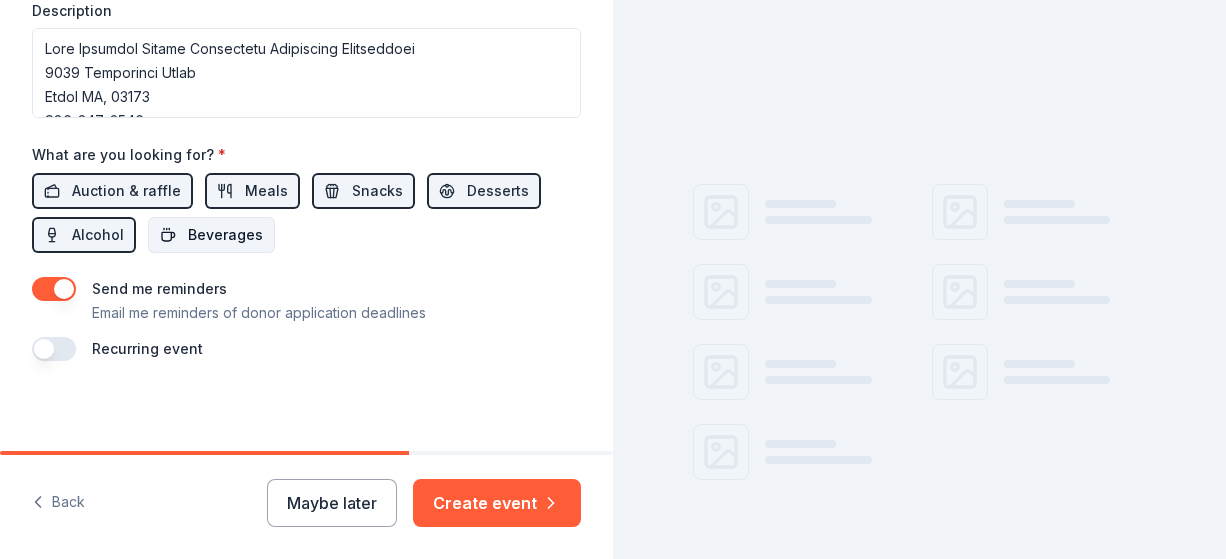 click on "Beverages" at bounding box center [225, 235] 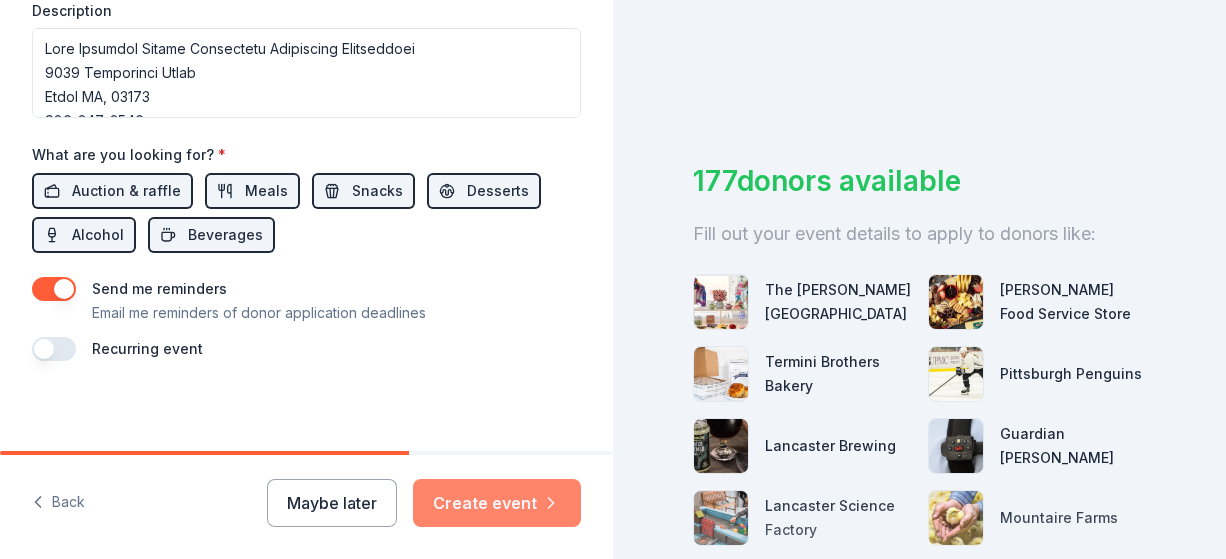 click on "Create event" at bounding box center (497, 503) 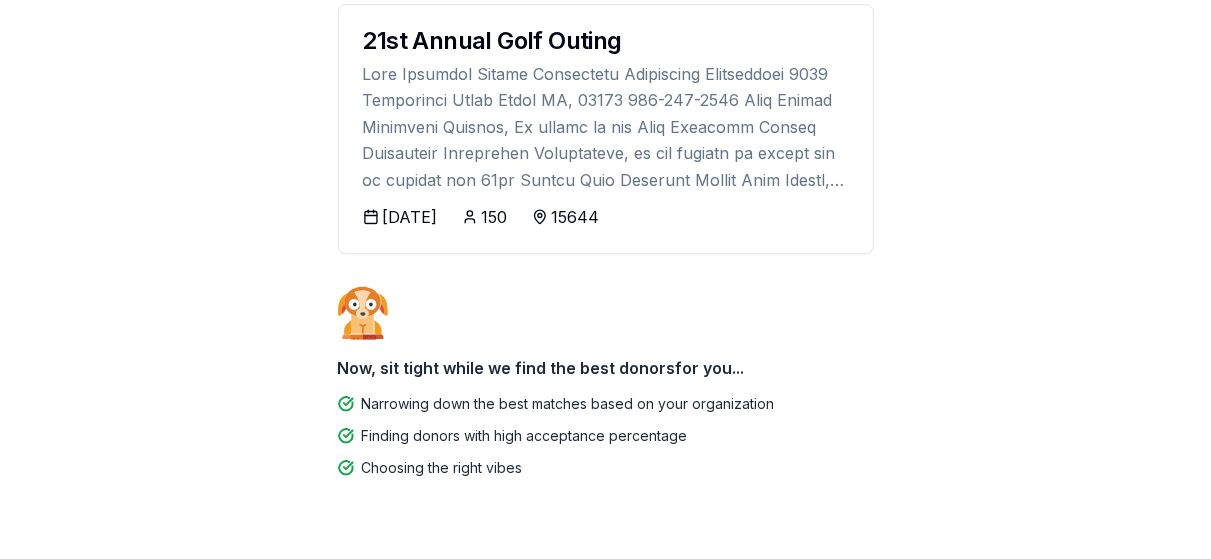 scroll, scrollTop: 294, scrollLeft: 0, axis: vertical 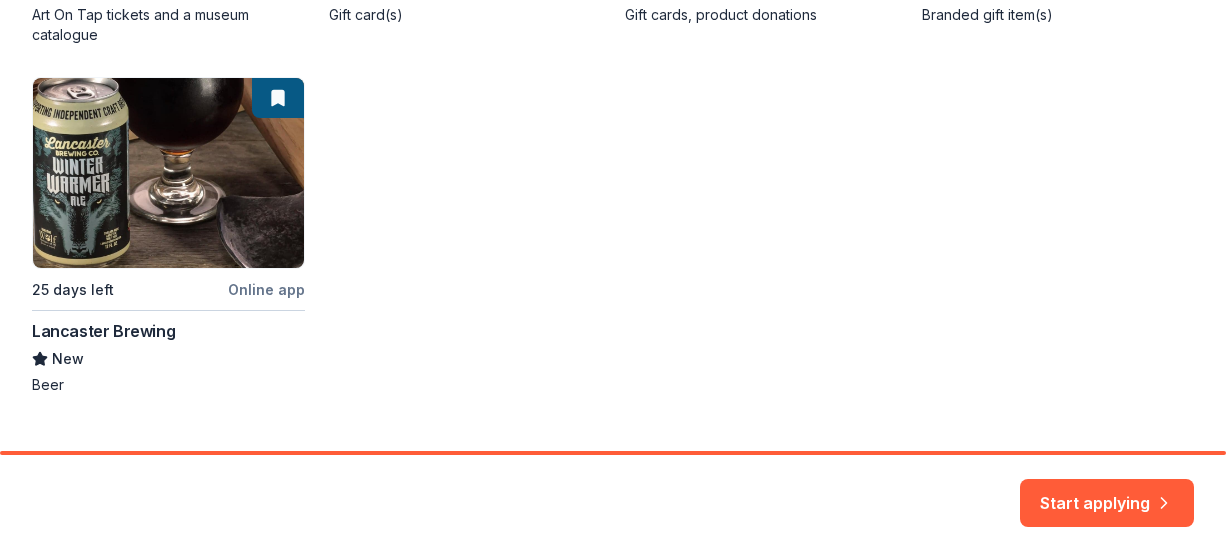 drag, startPoint x: 1061, startPoint y: 496, endPoint x: 1144, endPoint y: 501, distance: 83.15047 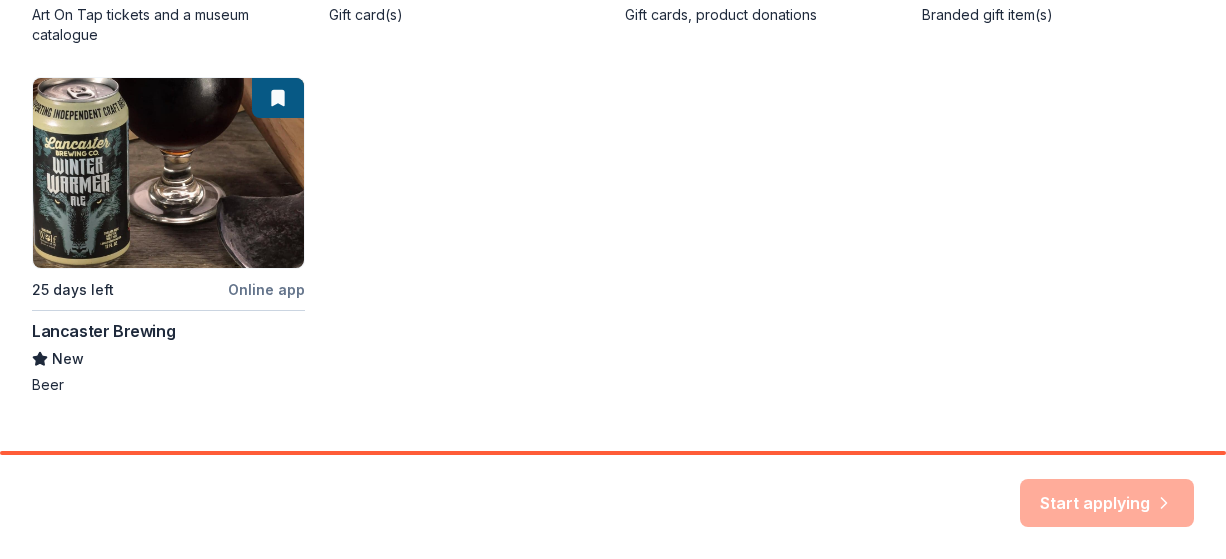 click on "Start applying" at bounding box center (1107, 503) 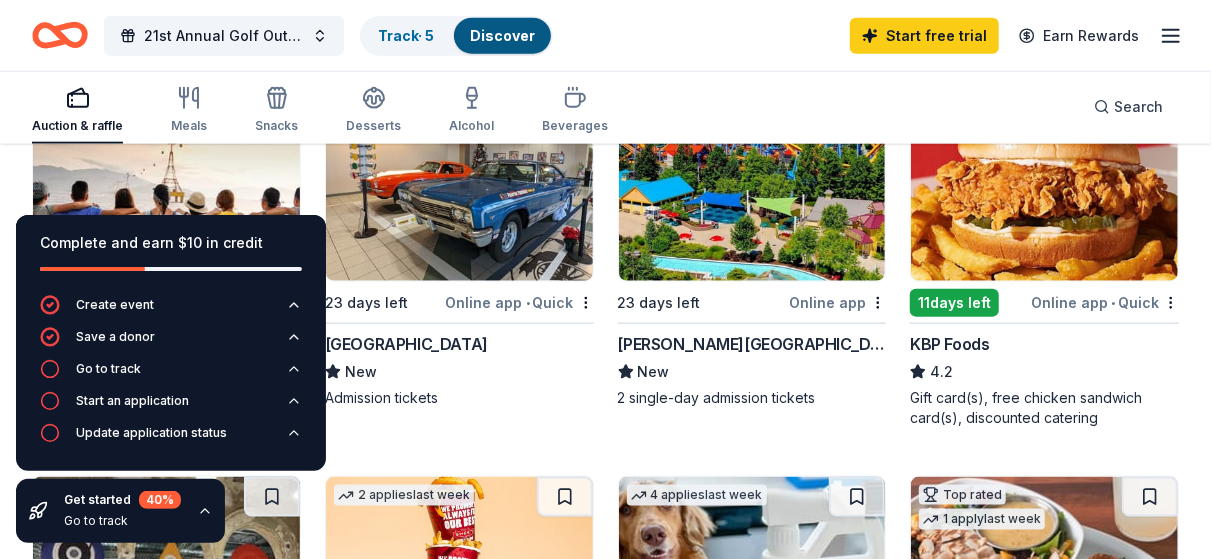 scroll, scrollTop: 1000, scrollLeft: 0, axis: vertical 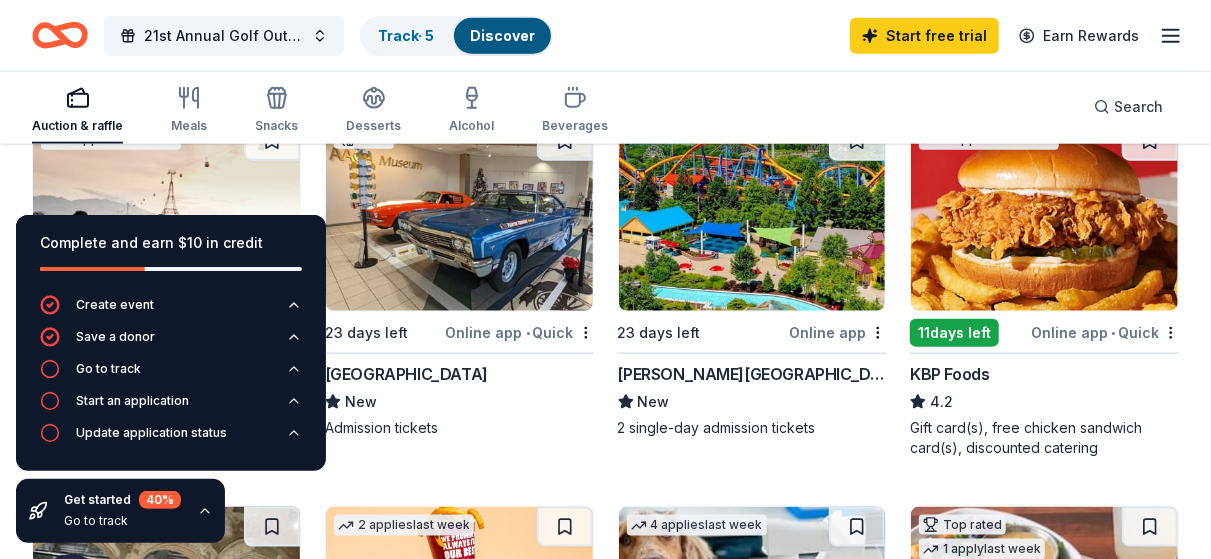 click 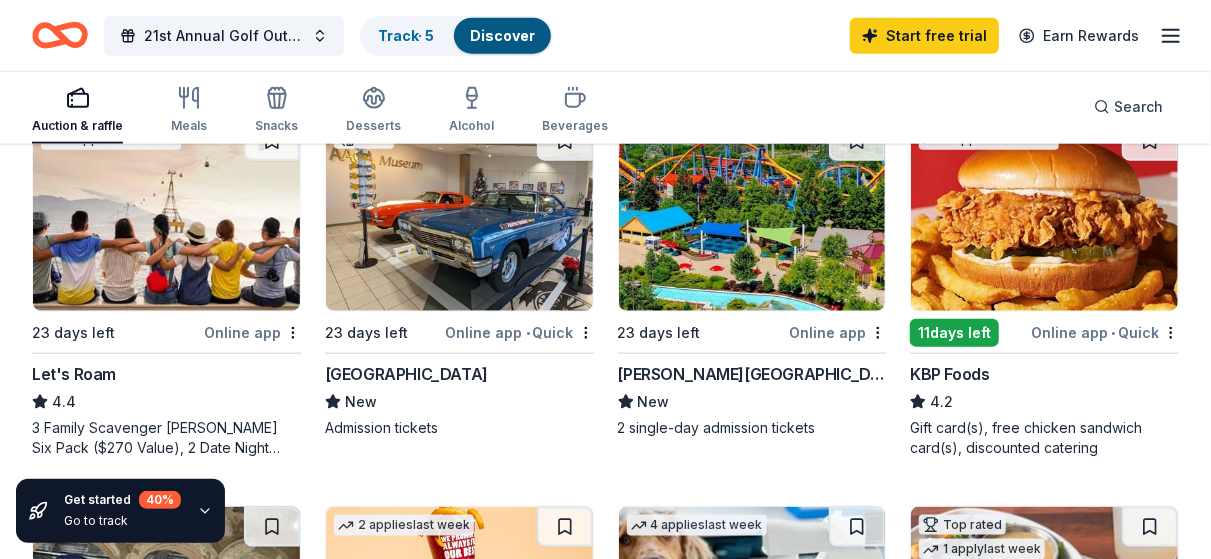 click on "Get started 40 % Go to track" at bounding box center (171, 511) 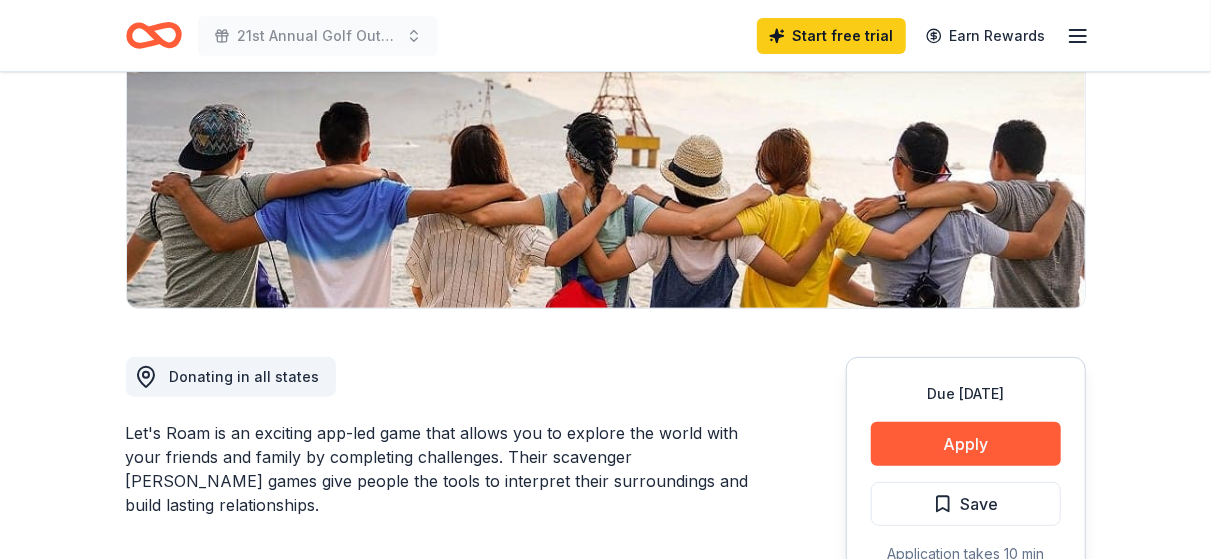 scroll, scrollTop: 300, scrollLeft: 0, axis: vertical 